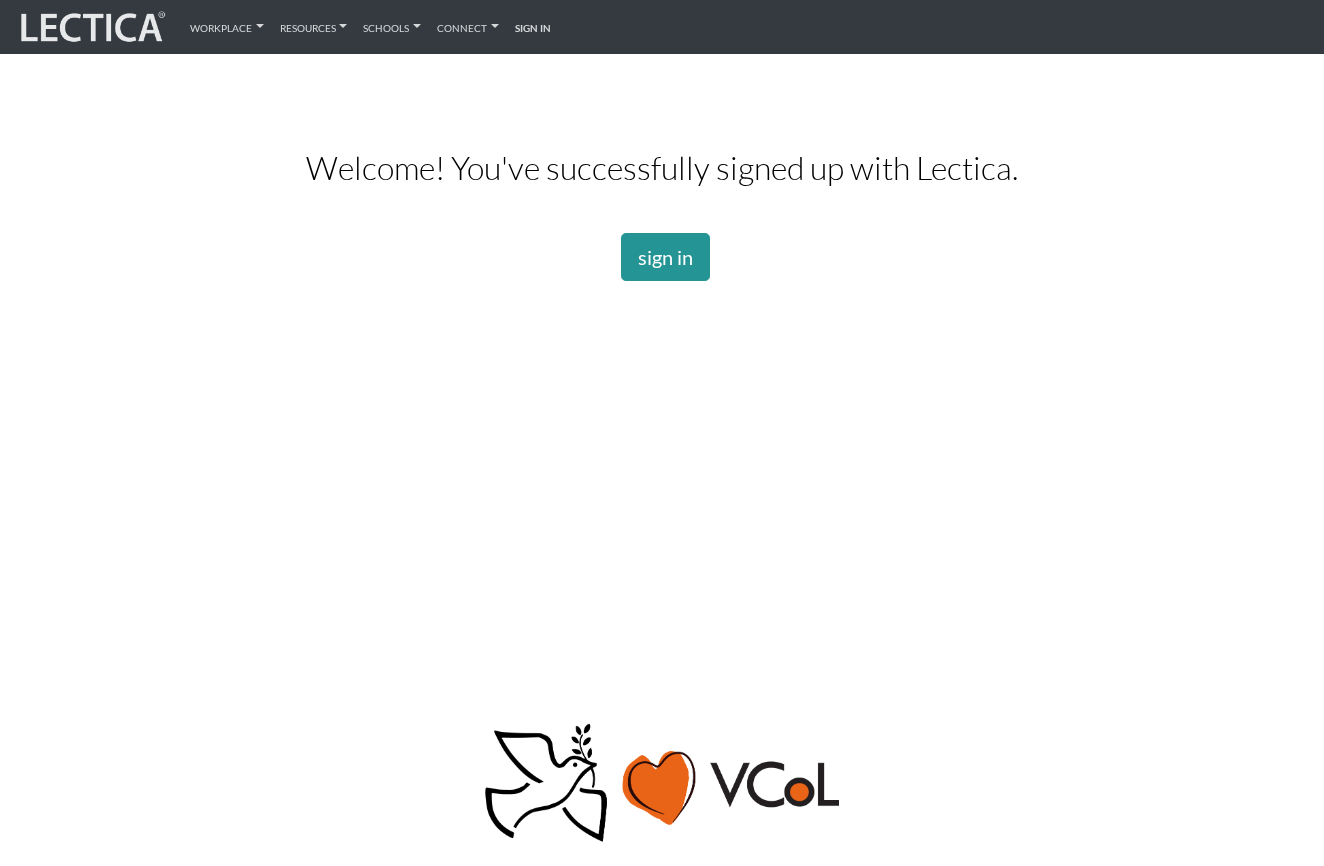 scroll, scrollTop: 0, scrollLeft: 0, axis: both 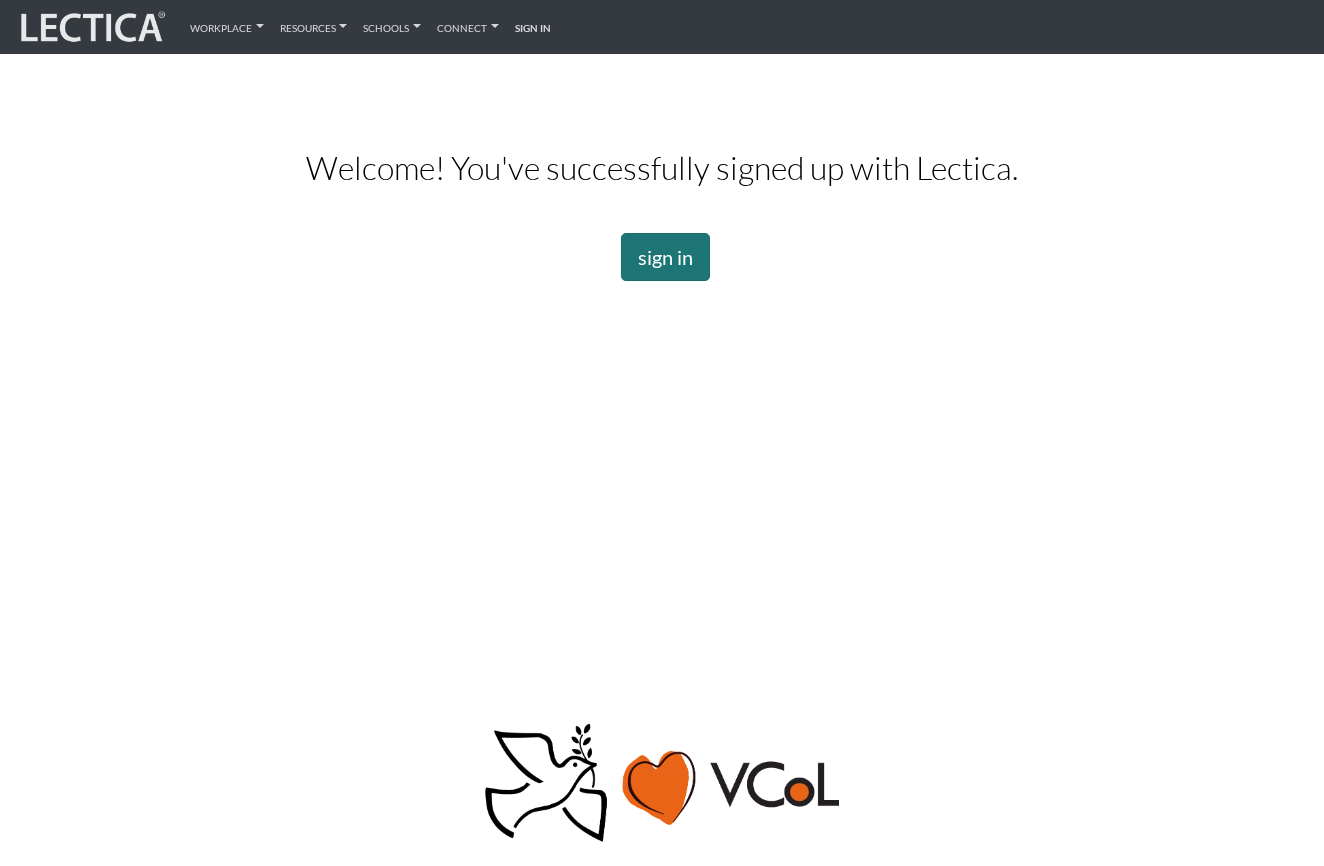 click on "sign in" at bounding box center (665, 257) 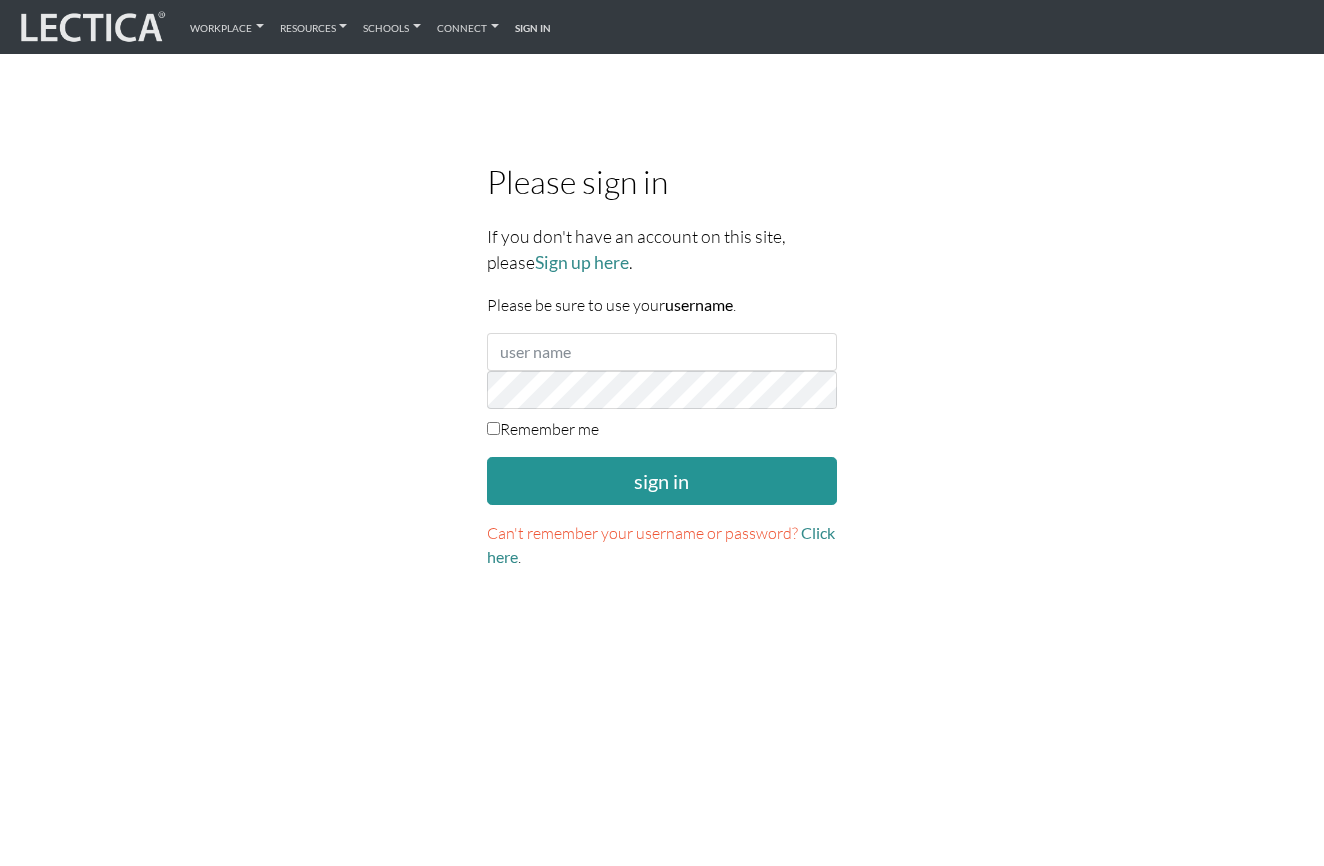 scroll, scrollTop: 0, scrollLeft: 0, axis: both 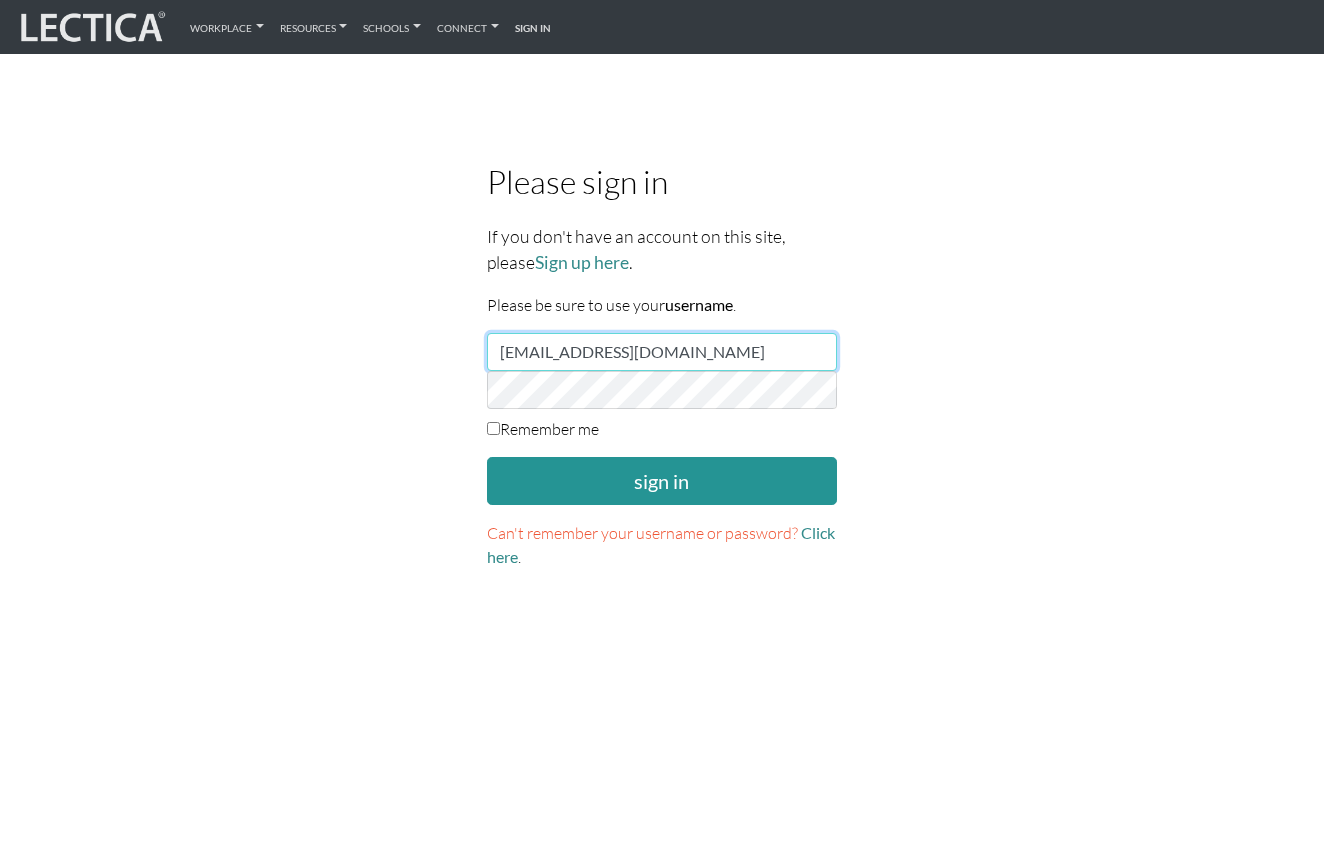 type on "fjtayk33@gmail.com" 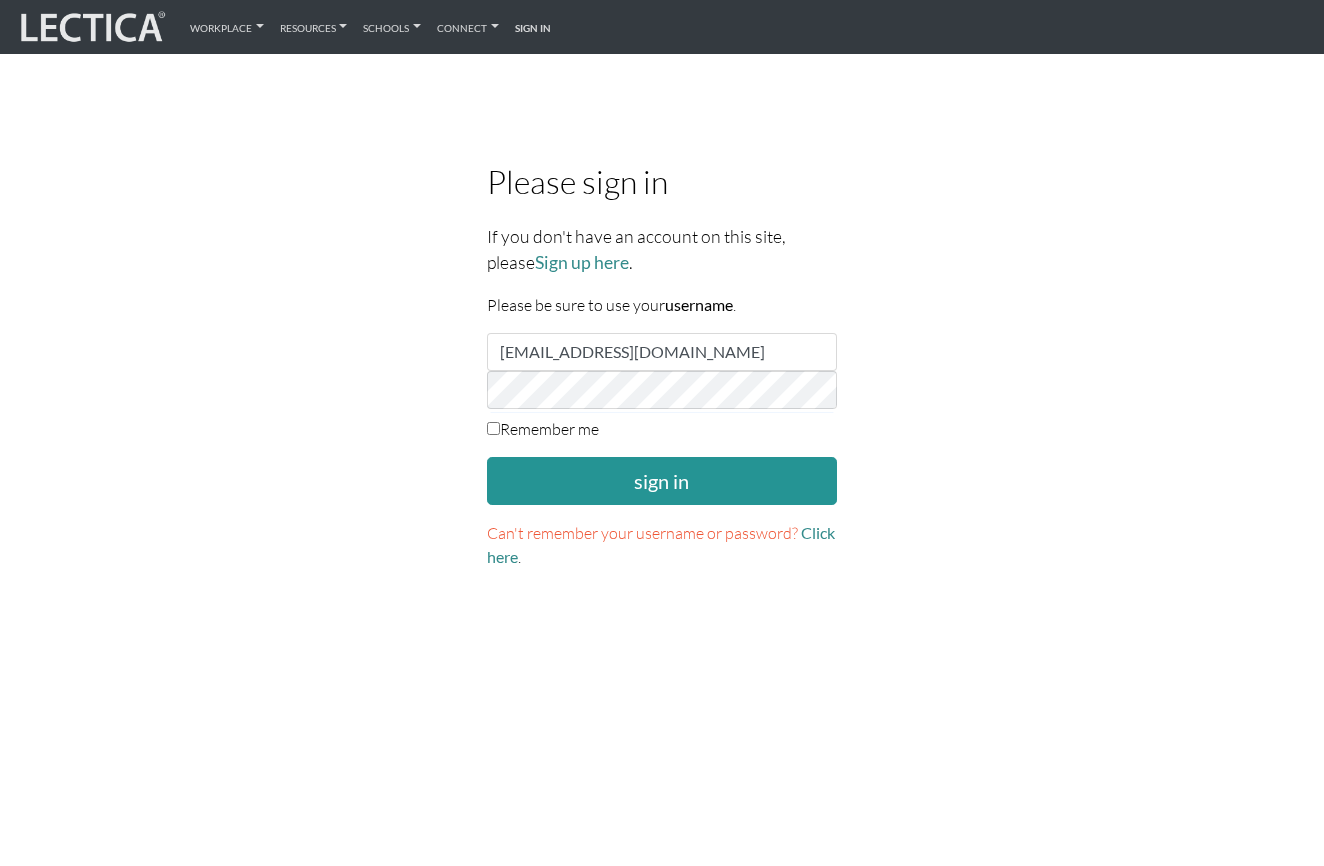 click on "Remember me" at bounding box center (543, 429) 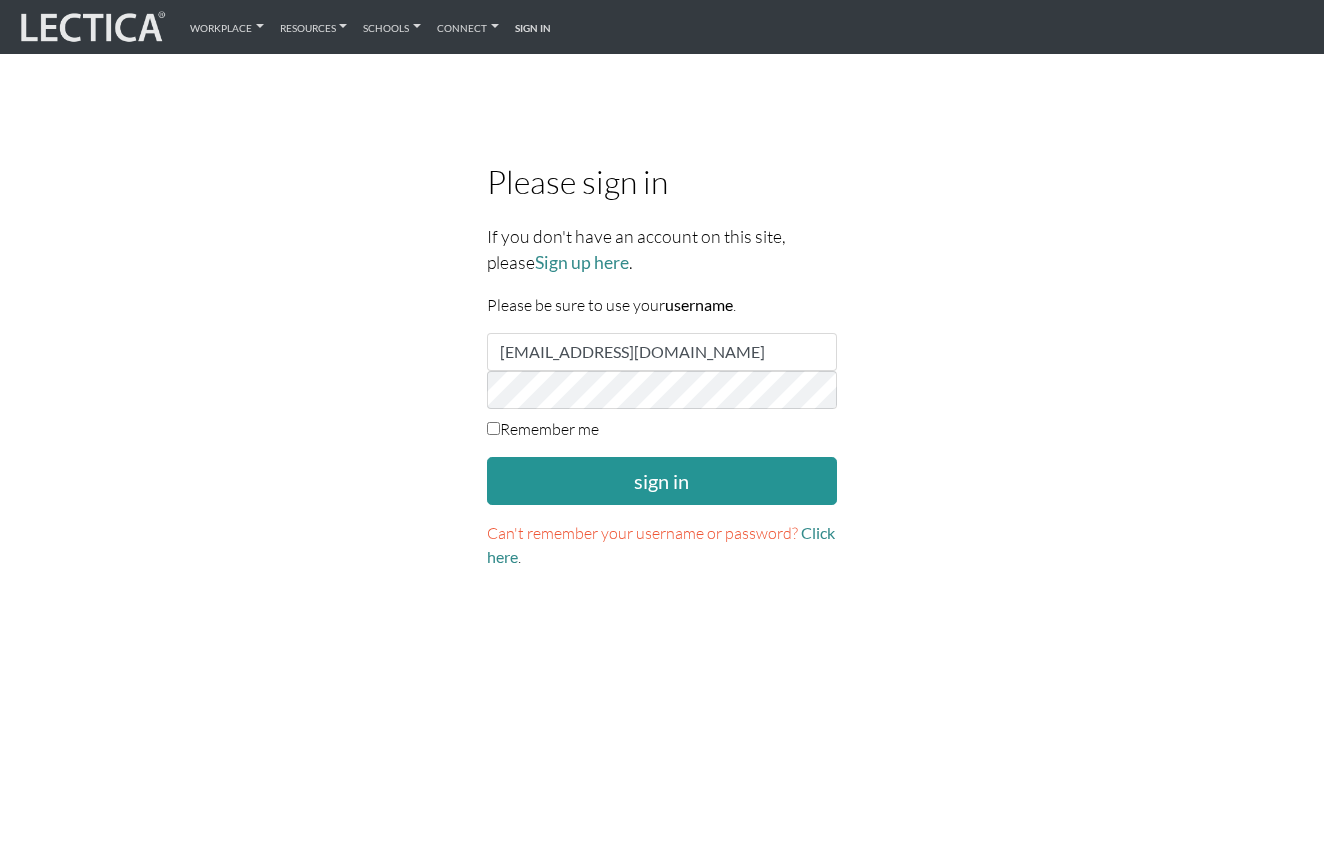 click on "Remember me" at bounding box center (493, 428) 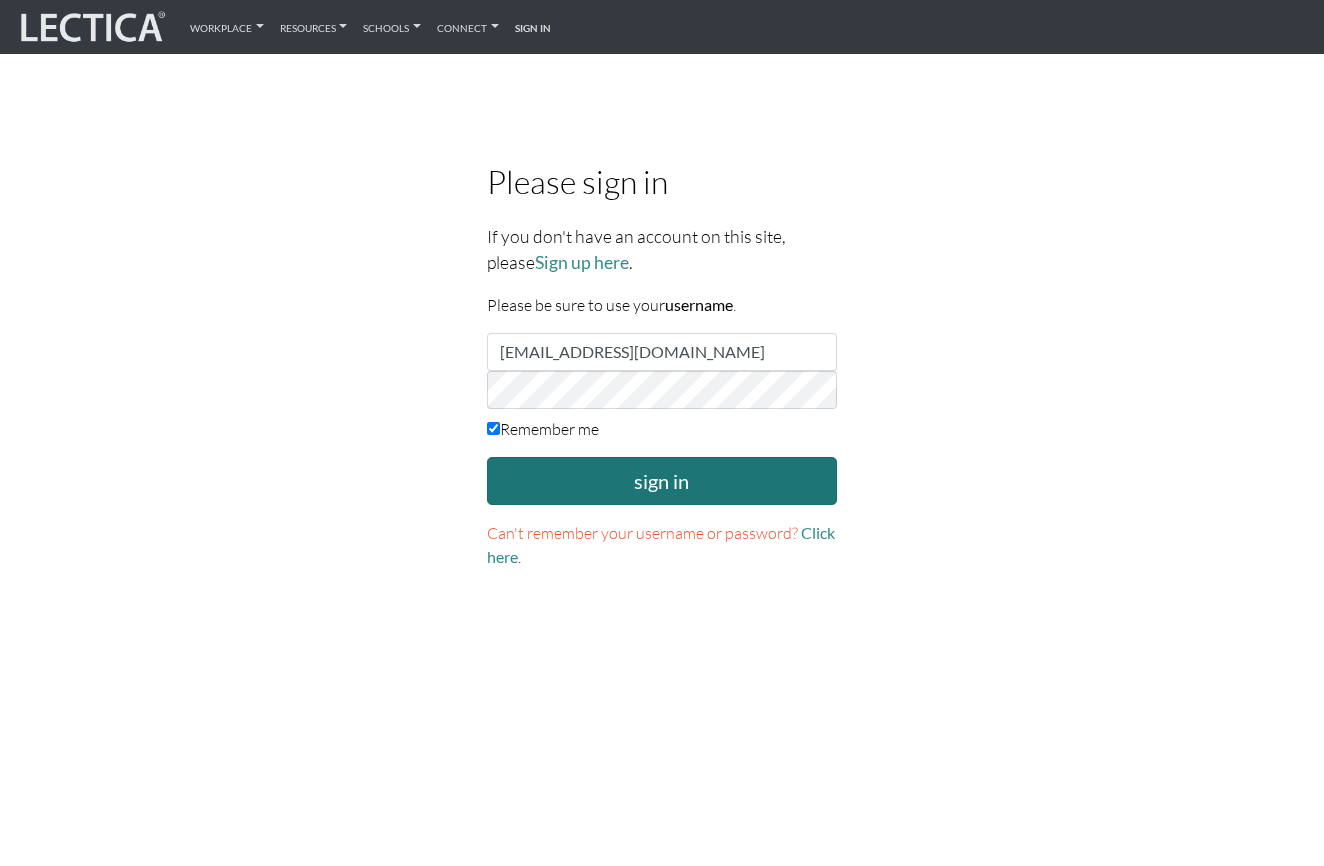 click on "sign in" at bounding box center [662, 481] 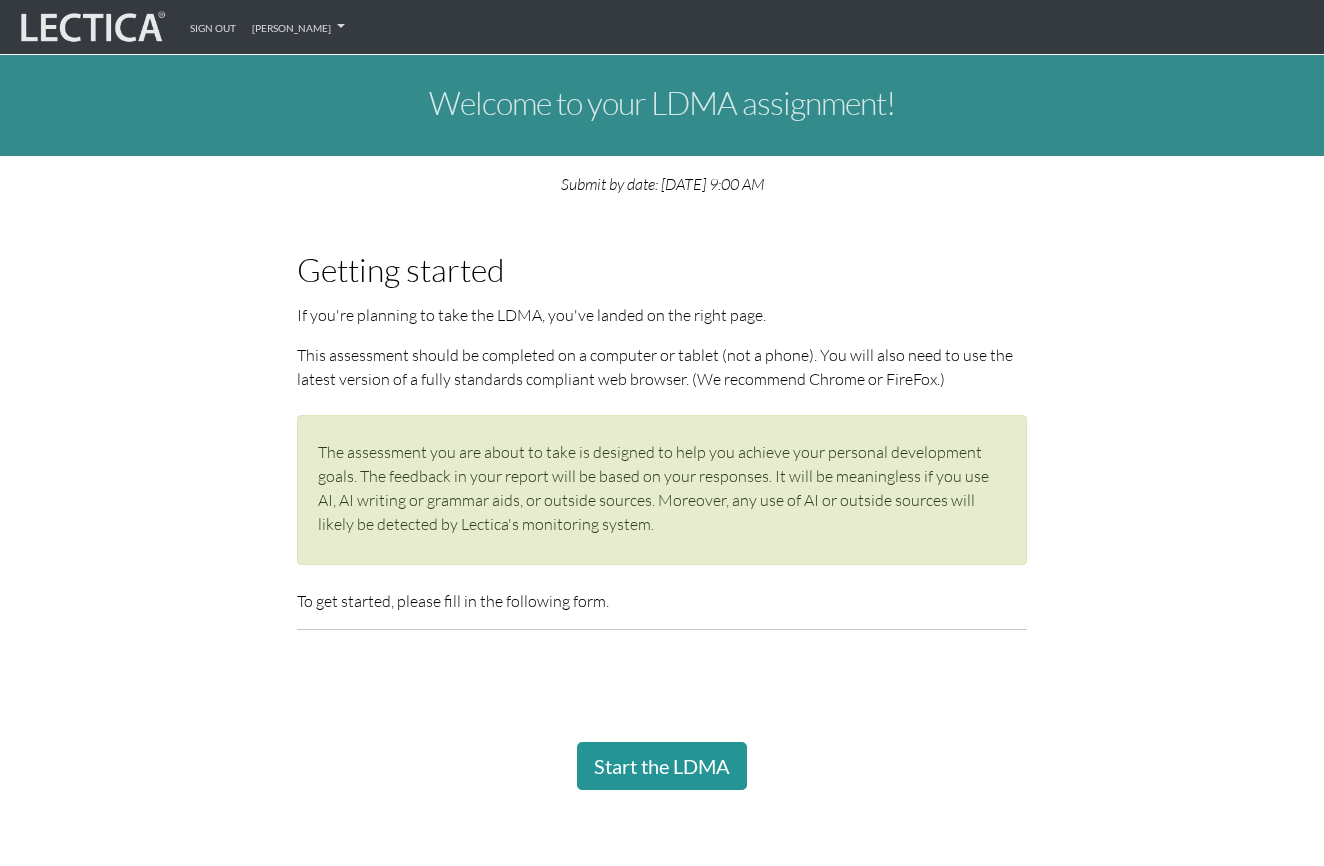scroll, scrollTop: 105, scrollLeft: 0, axis: vertical 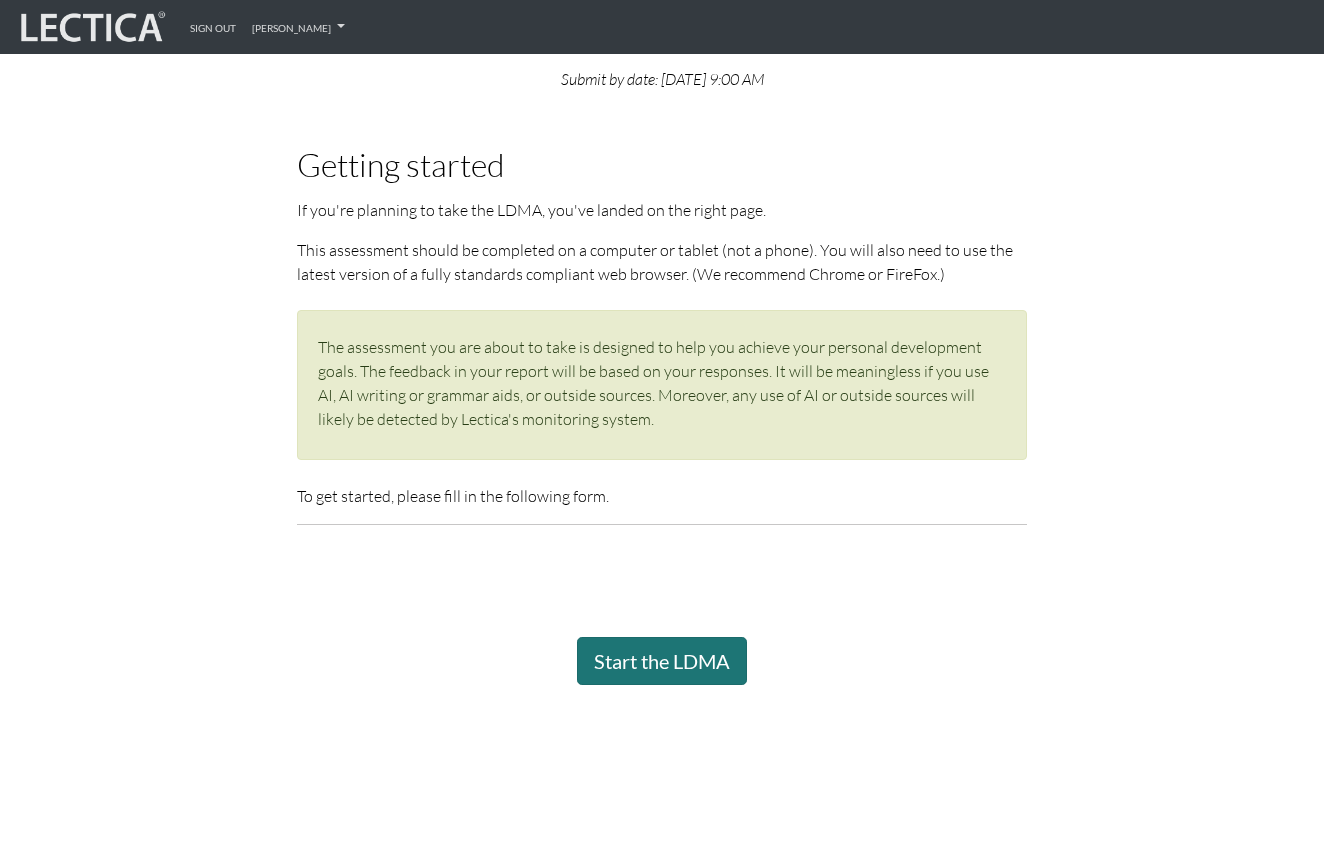 click on "Start the LDMA" at bounding box center [662, 661] 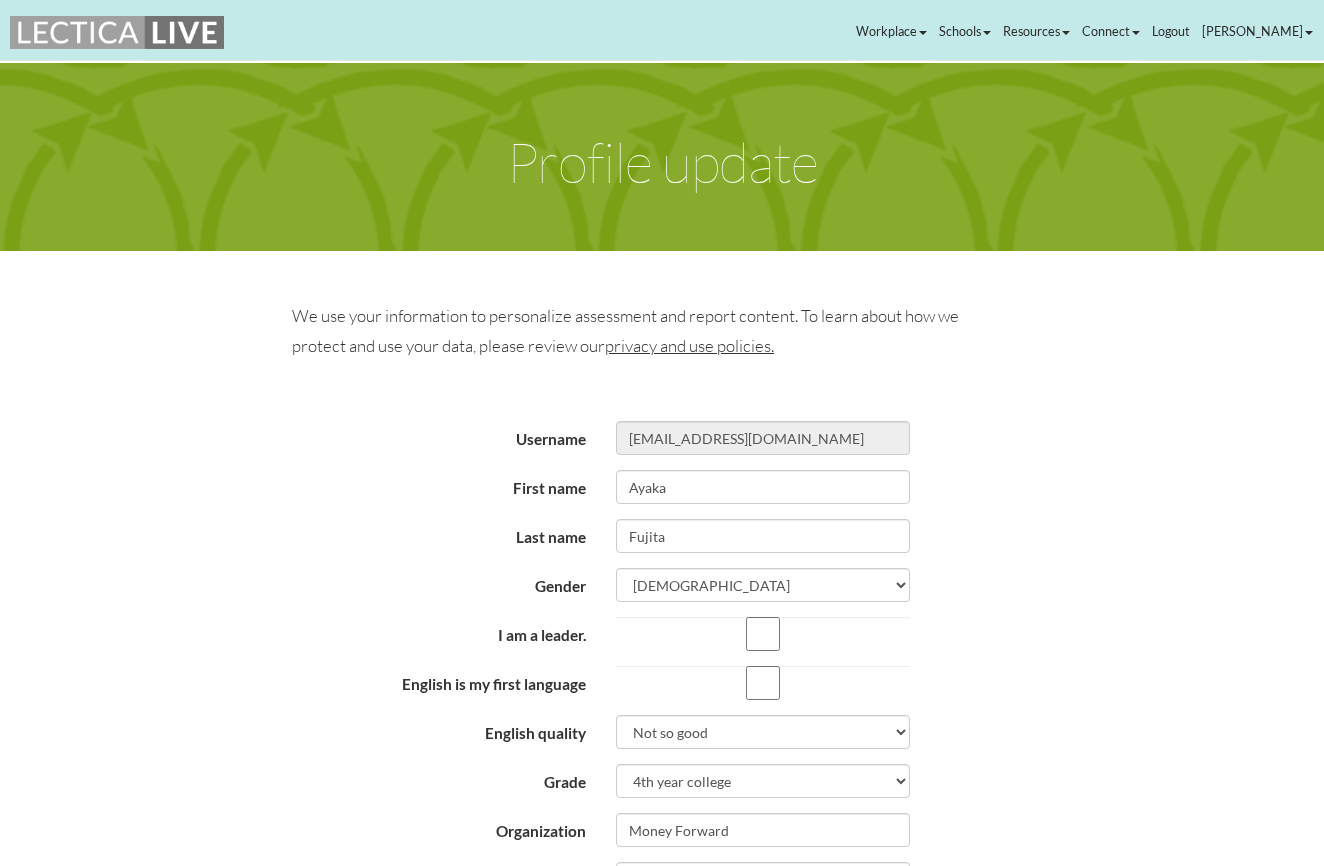 scroll, scrollTop: 0, scrollLeft: 0, axis: both 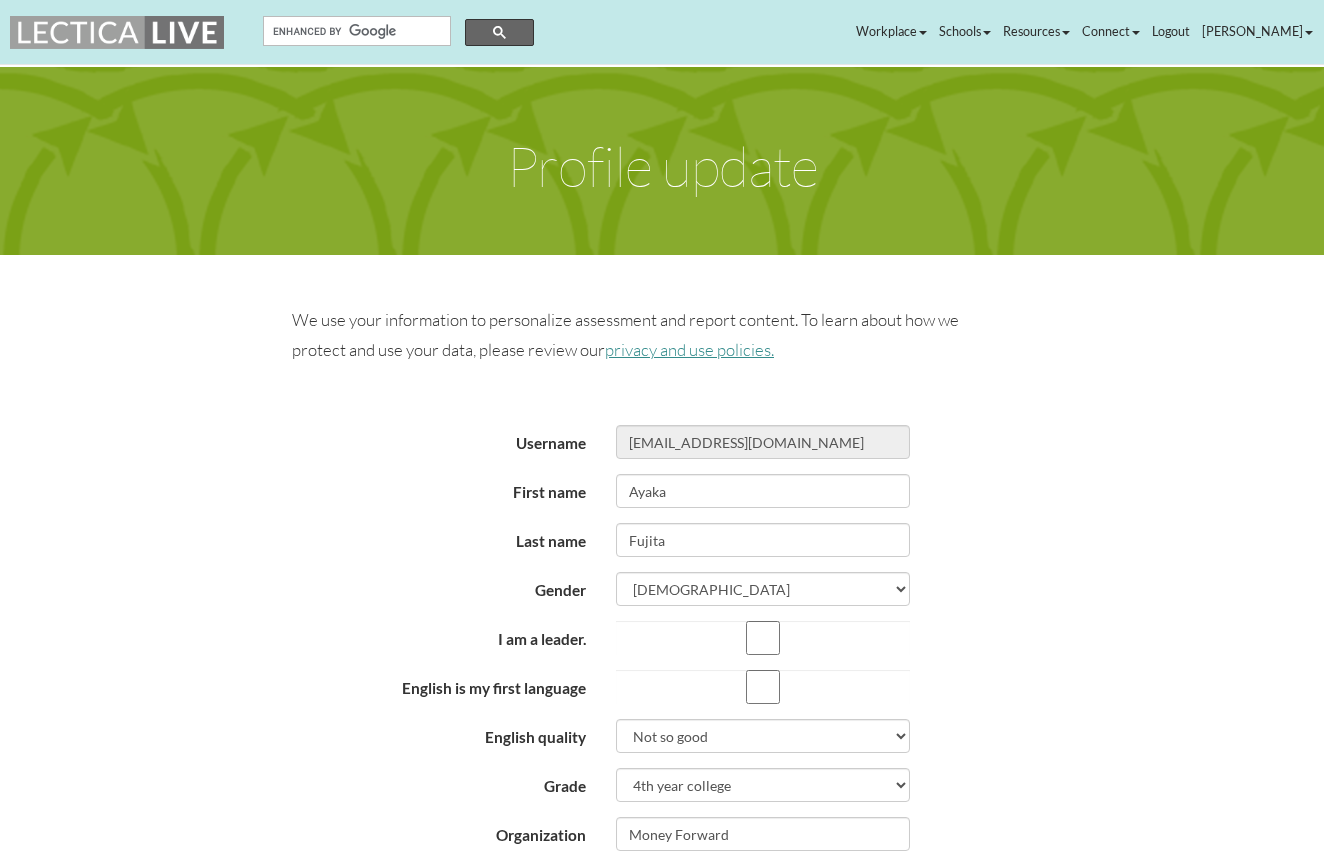 click on "privacy and use policies." at bounding box center [689, 349] 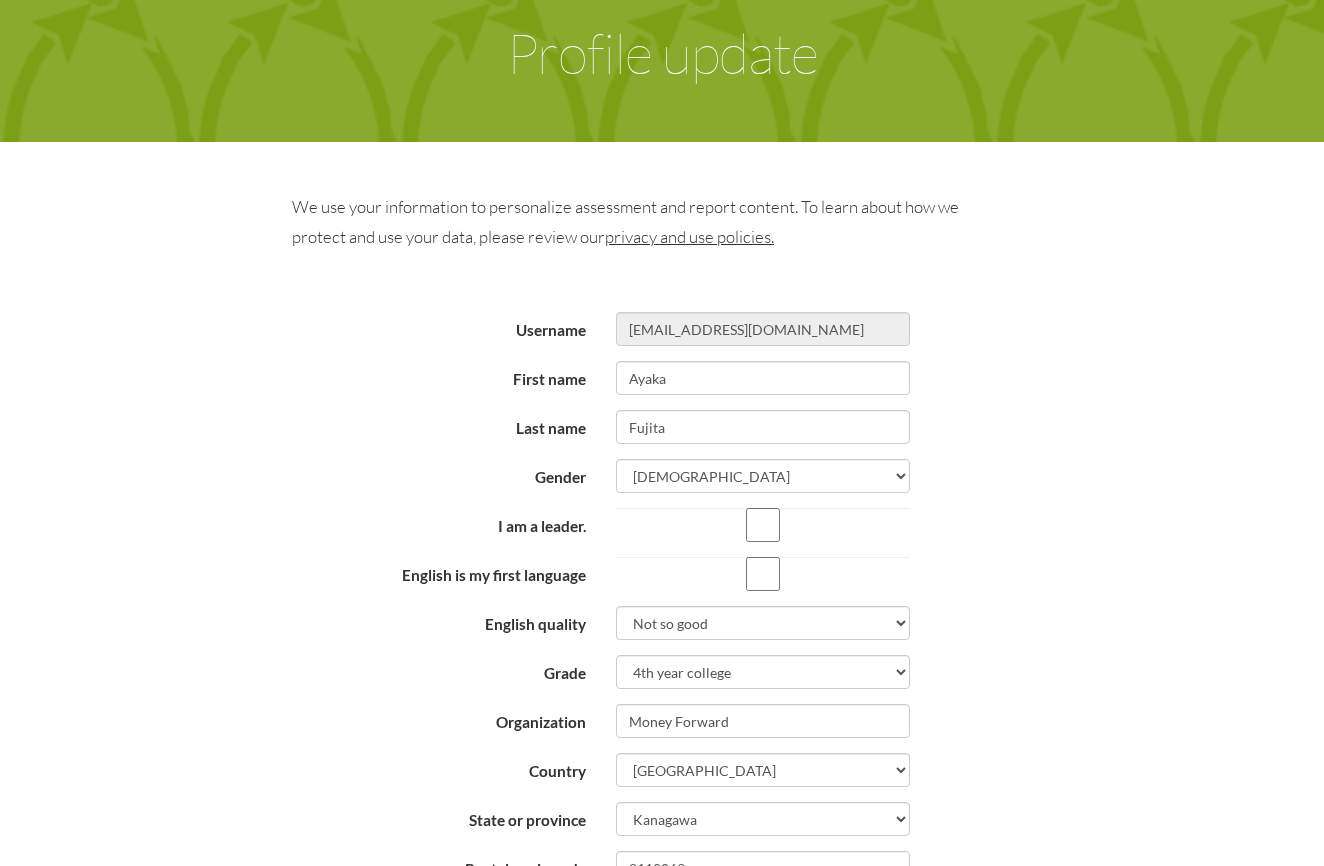 scroll, scrollTop: 185, scrollLeft: 0, axis: vertical 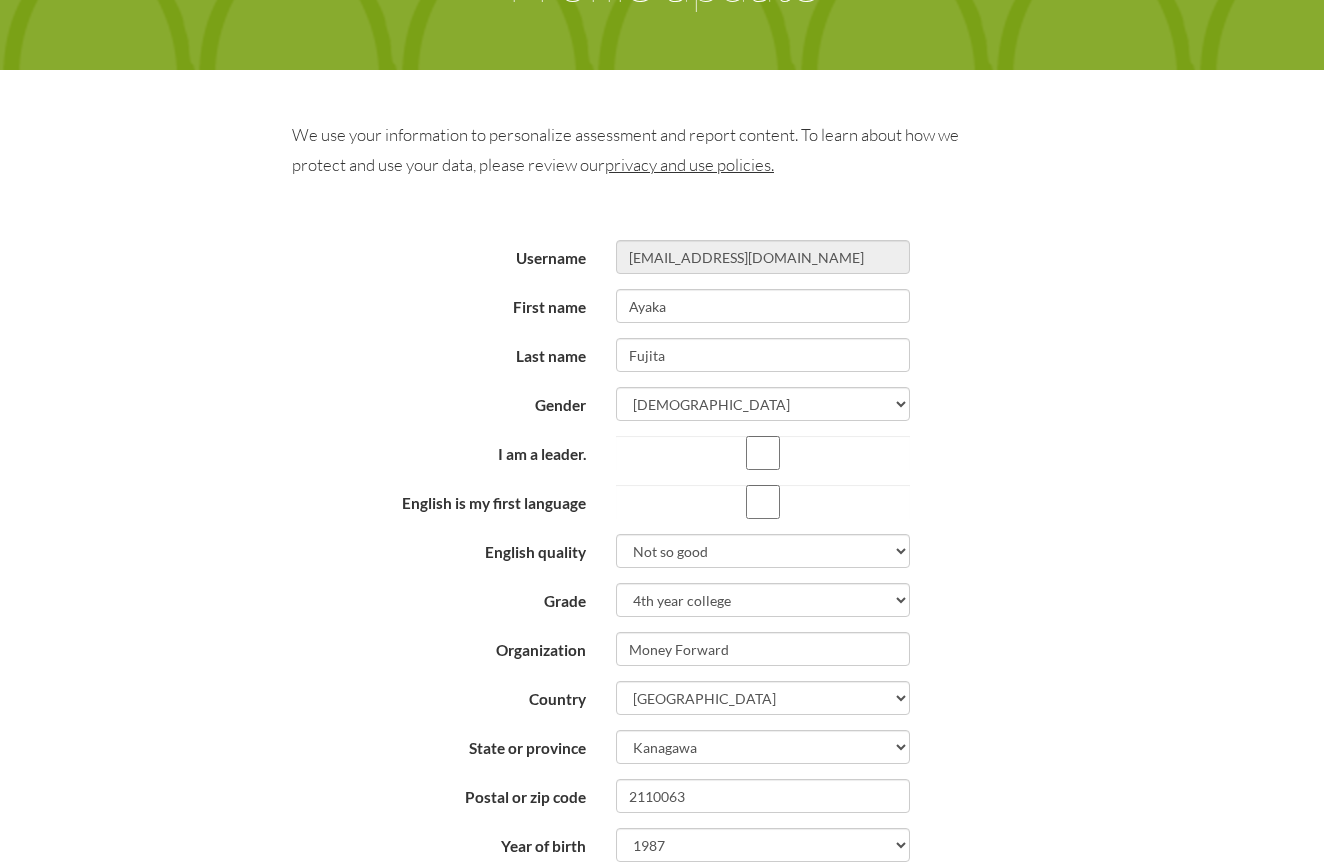 click at bounding box center (763, 453) 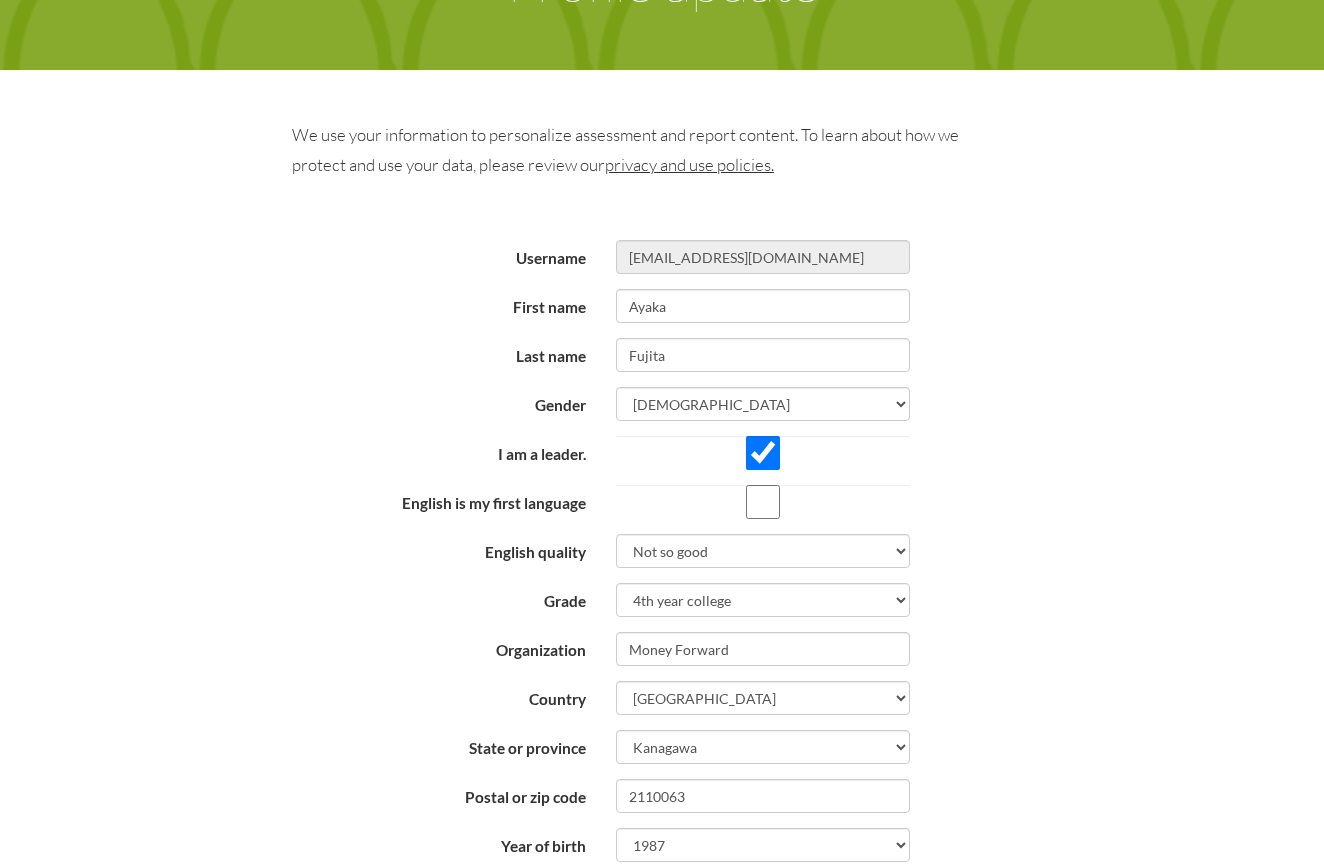 click at bounding box center (763, 453) 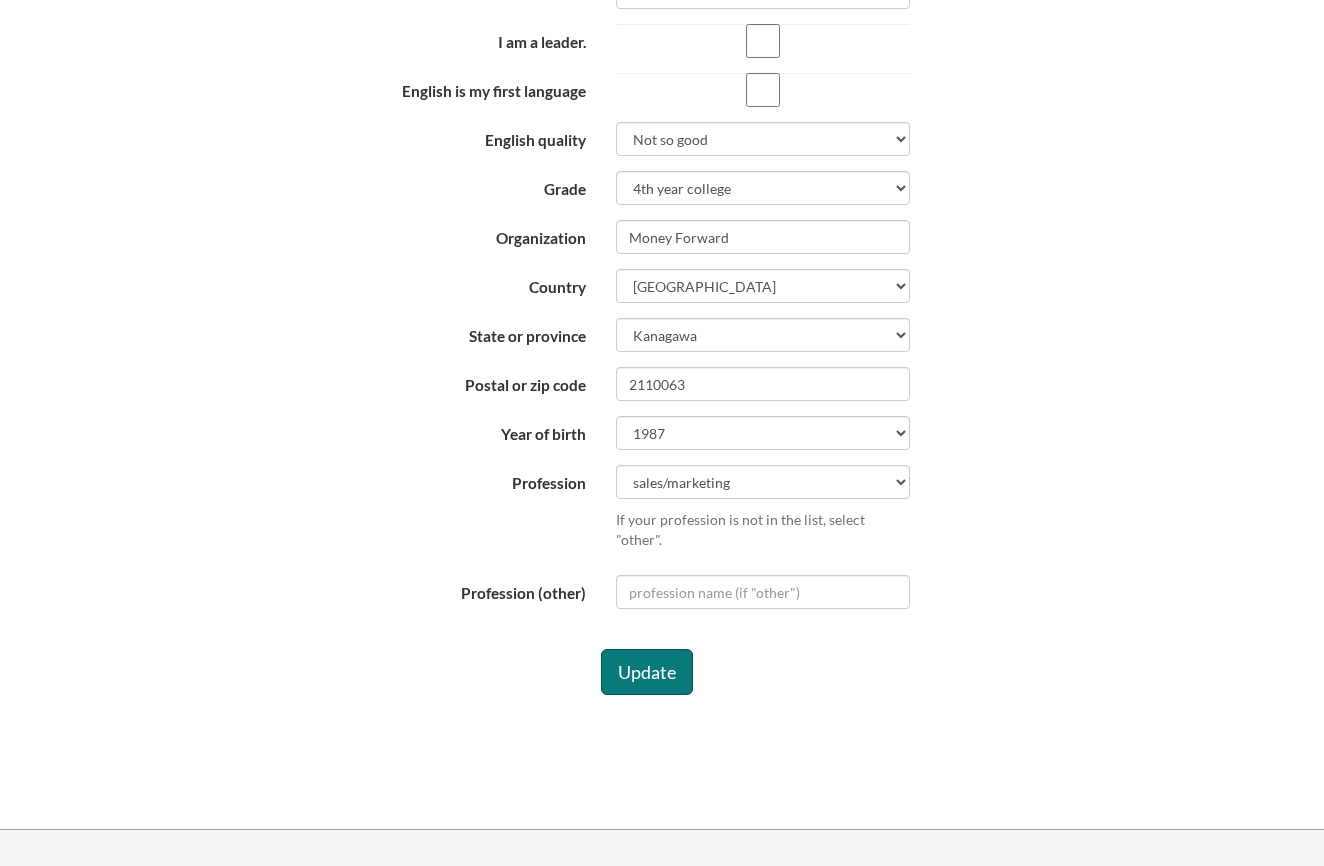 scroll, scrollTop: 907, scrollLeft: 0, axis: vertical 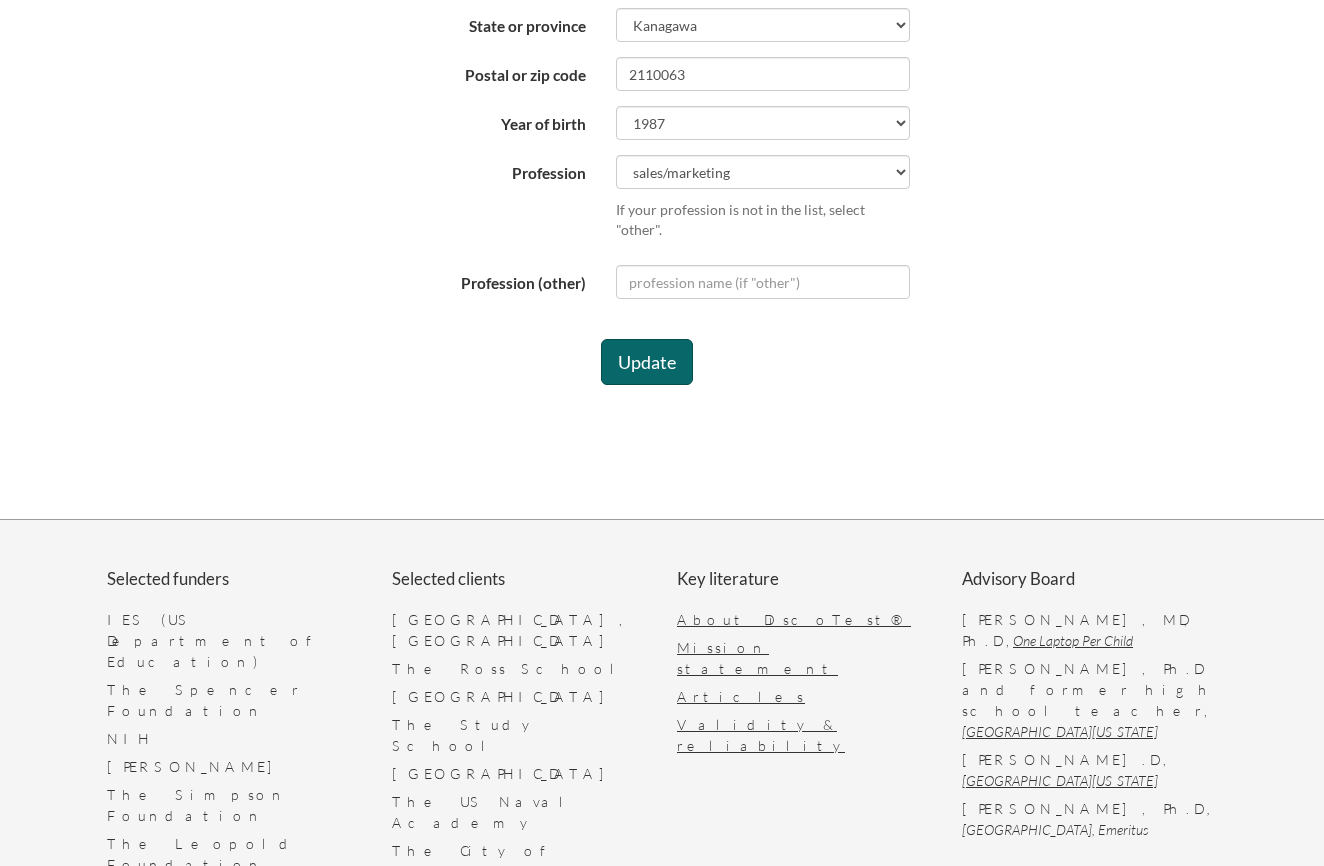 click on "Update" at bounding box center (647, 362) 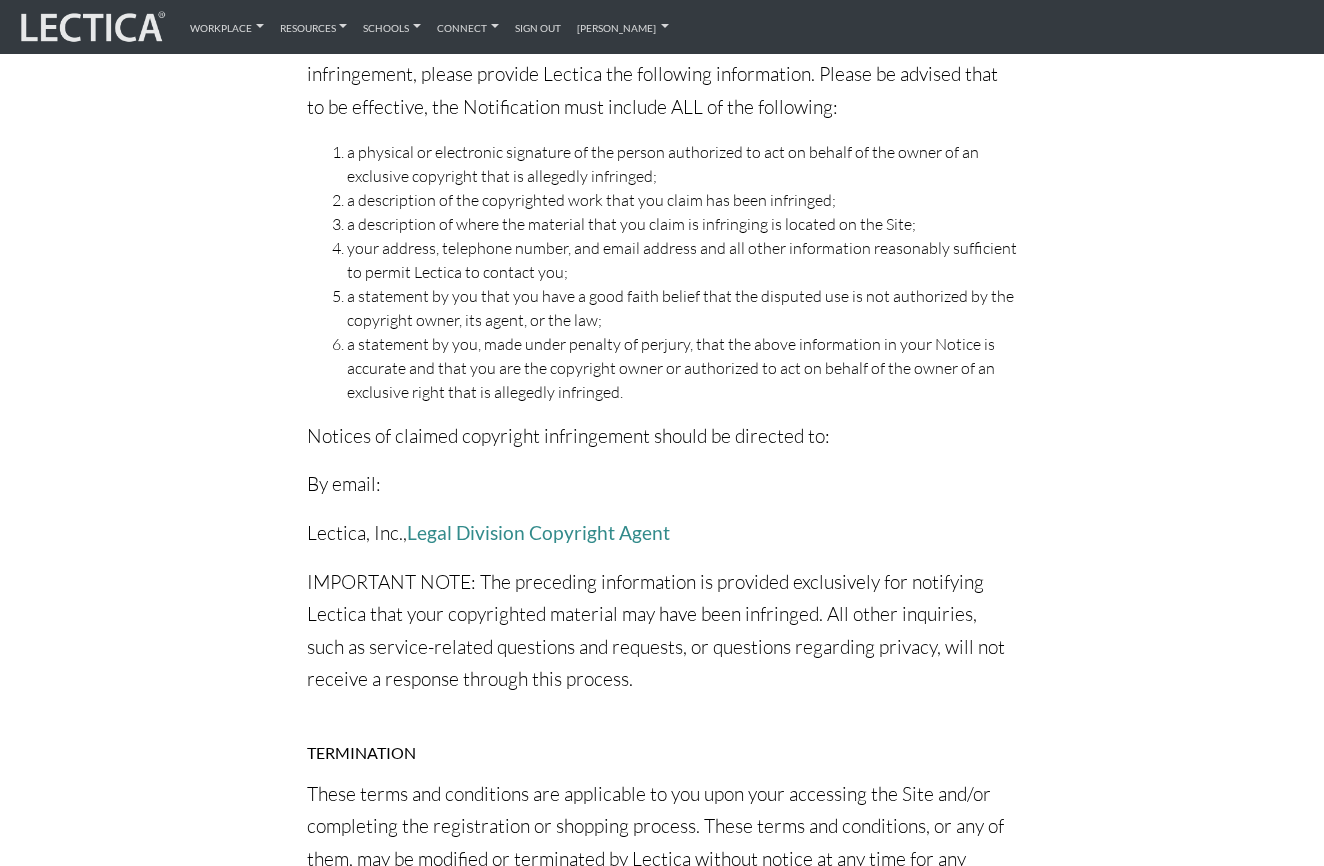 scroll, scrollTop: 7967, scrollLeft: 0, axis: vertical 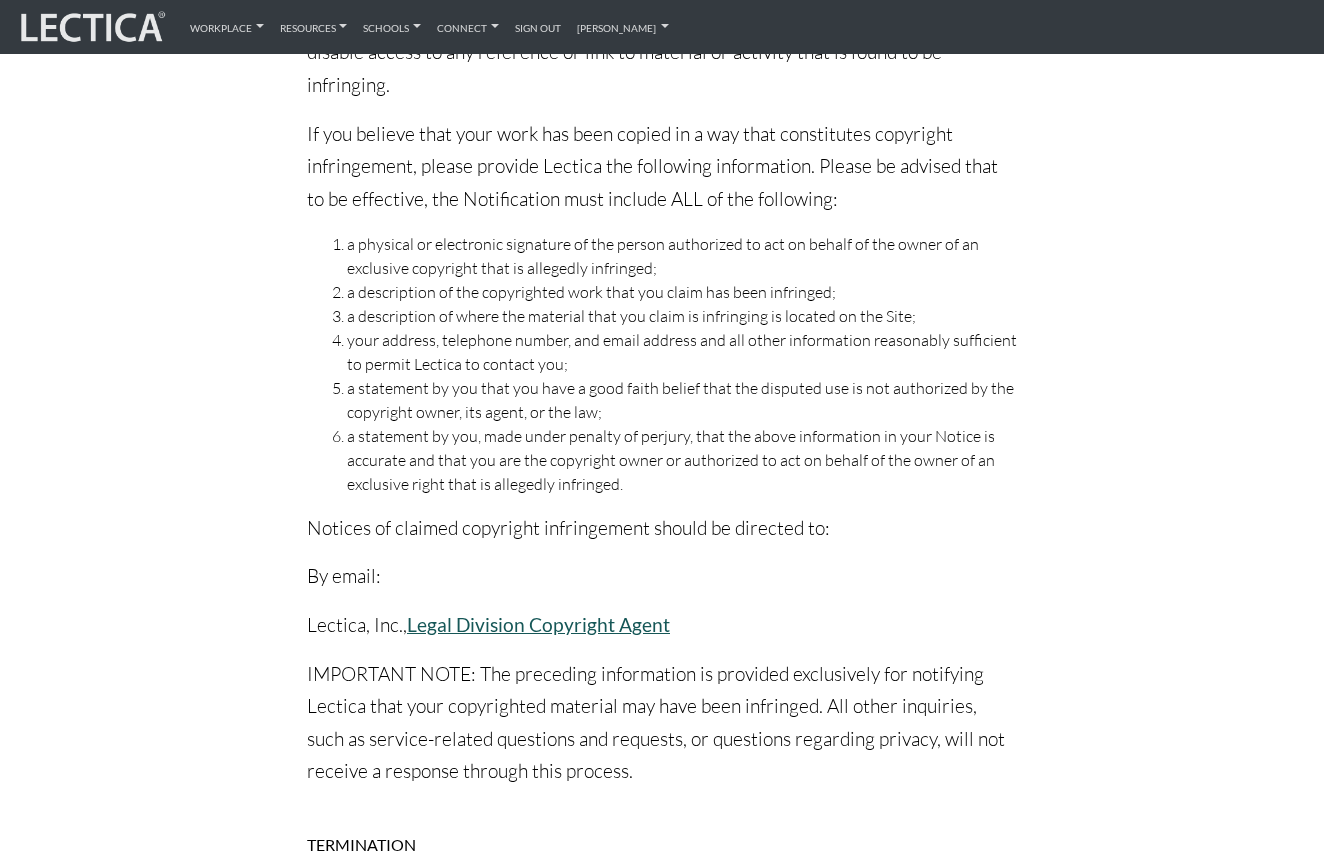 click on "Legal Division Copyright Agent" at bounding box center [538, 624] 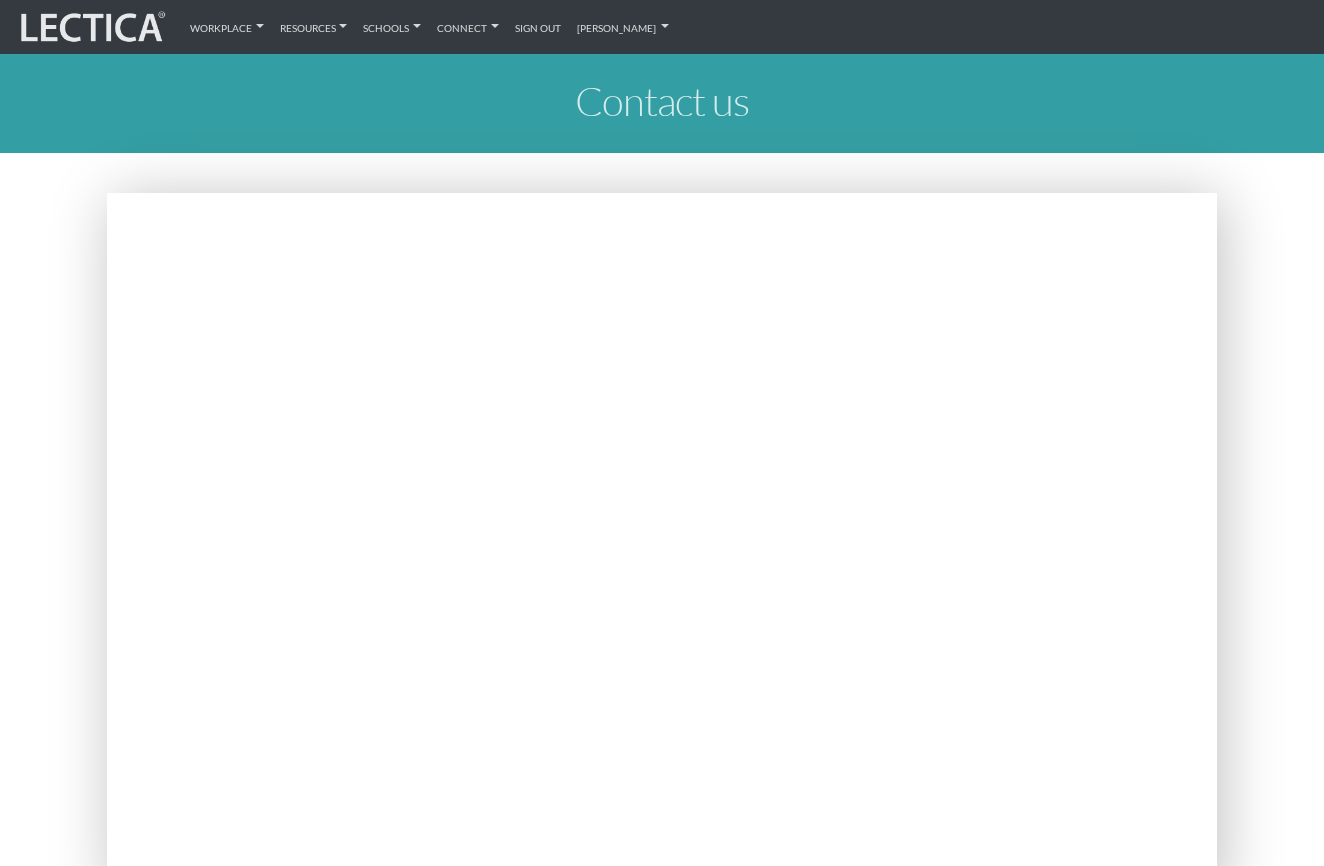 scroll, scrollTop: 0, scrollLeft: 0, axis: both 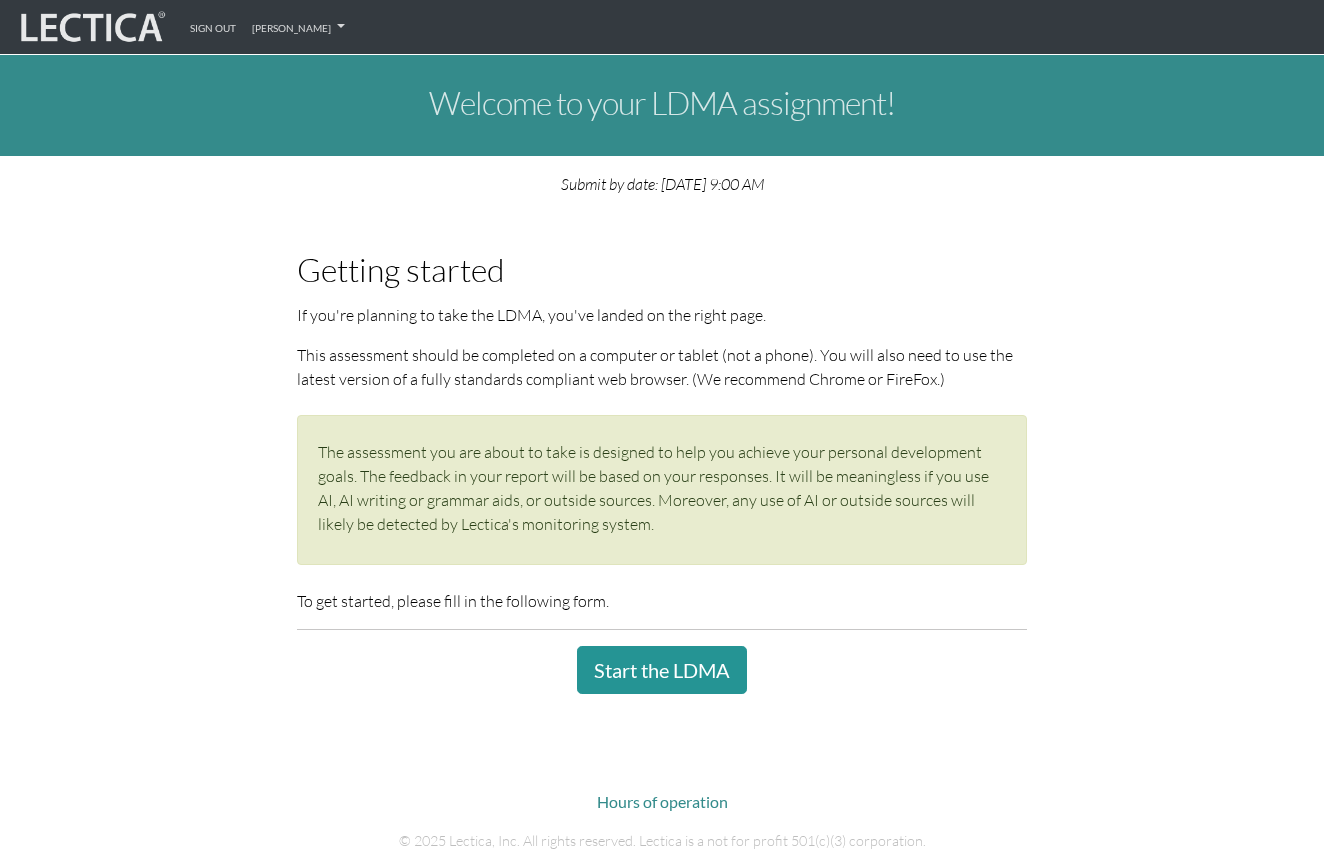 click on "Getting started
If you're planning to take the LDMA, you've landed on the right page.
This assessment should be completed on a computer or tablet (not a phone). You will also need to use the latest version of a fully standards compliant web browser. (We recommend Chrome or FireFox.)
The assessment you are about to take is designed to help you achieve your personal development goals. The feedback in your report will be based on your responses. It will be meaningless if you use AI, AI writing or grammar aids, or outside sources. Moreover, any use of AI or outside sources will likely be detected by Lectica's monitoring system.
To get started, please fill in the following form." at bounding box center [662, 445] 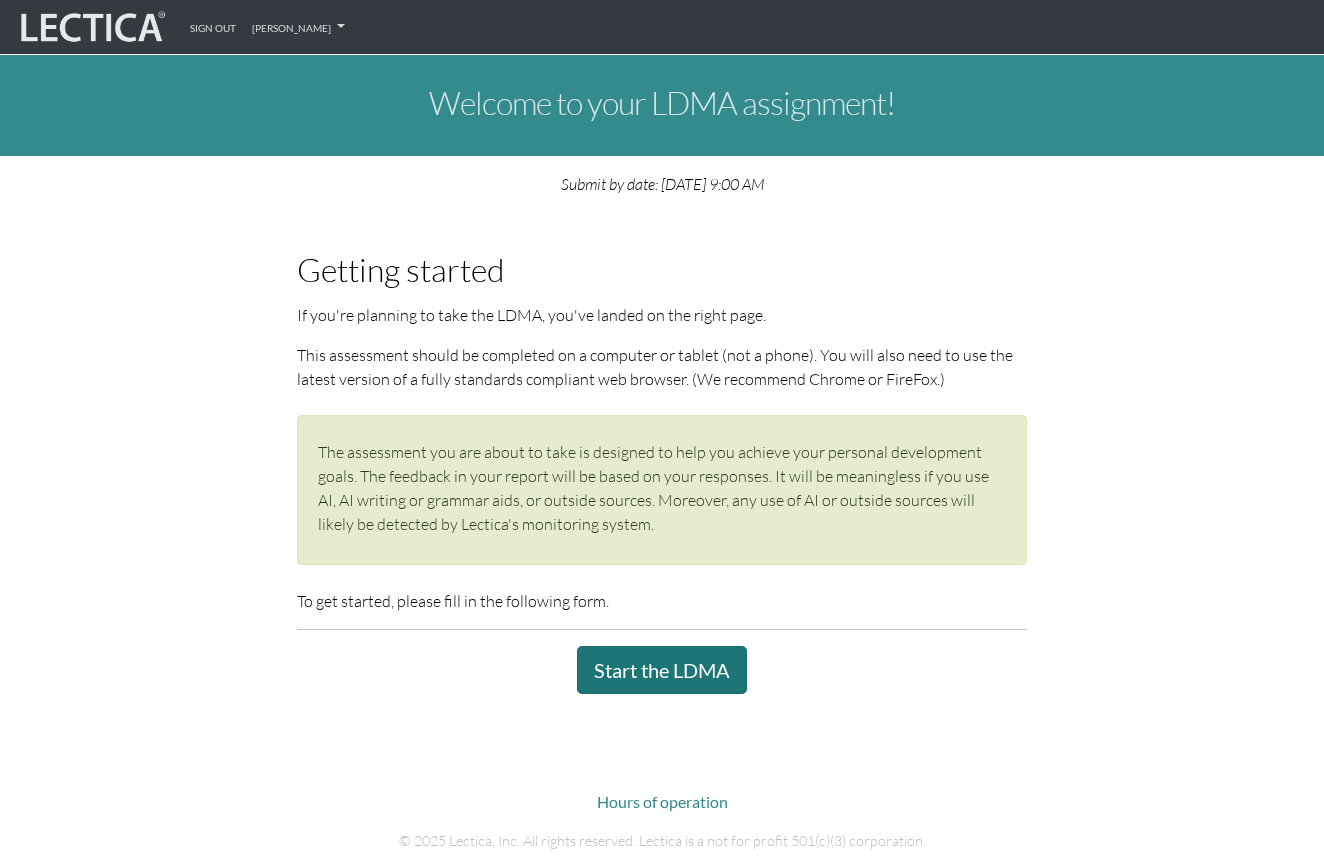 click on "Start the LDMA" at bounding box center (662, 670) 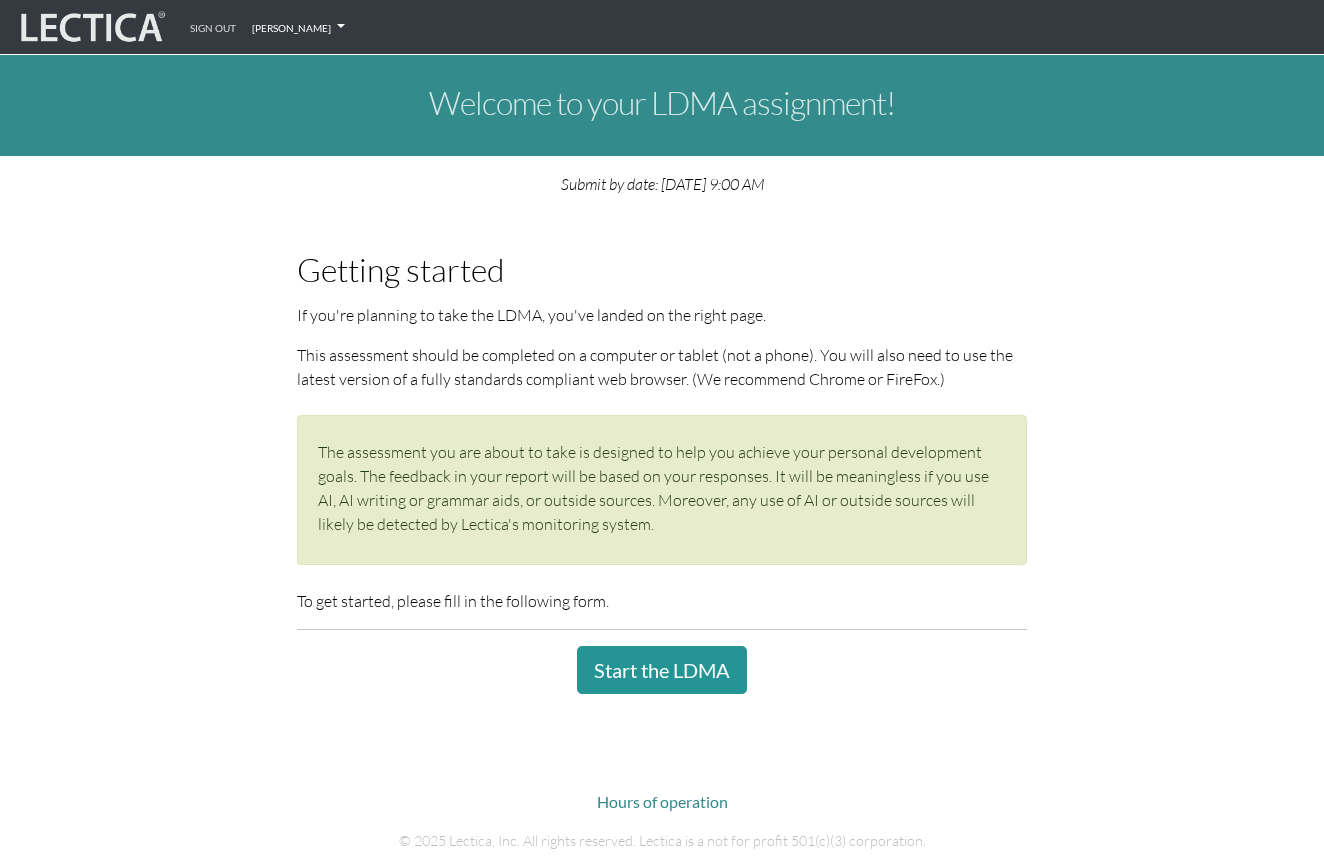 click on "[PERSON_NAME]" at bounding box center [298, 27] 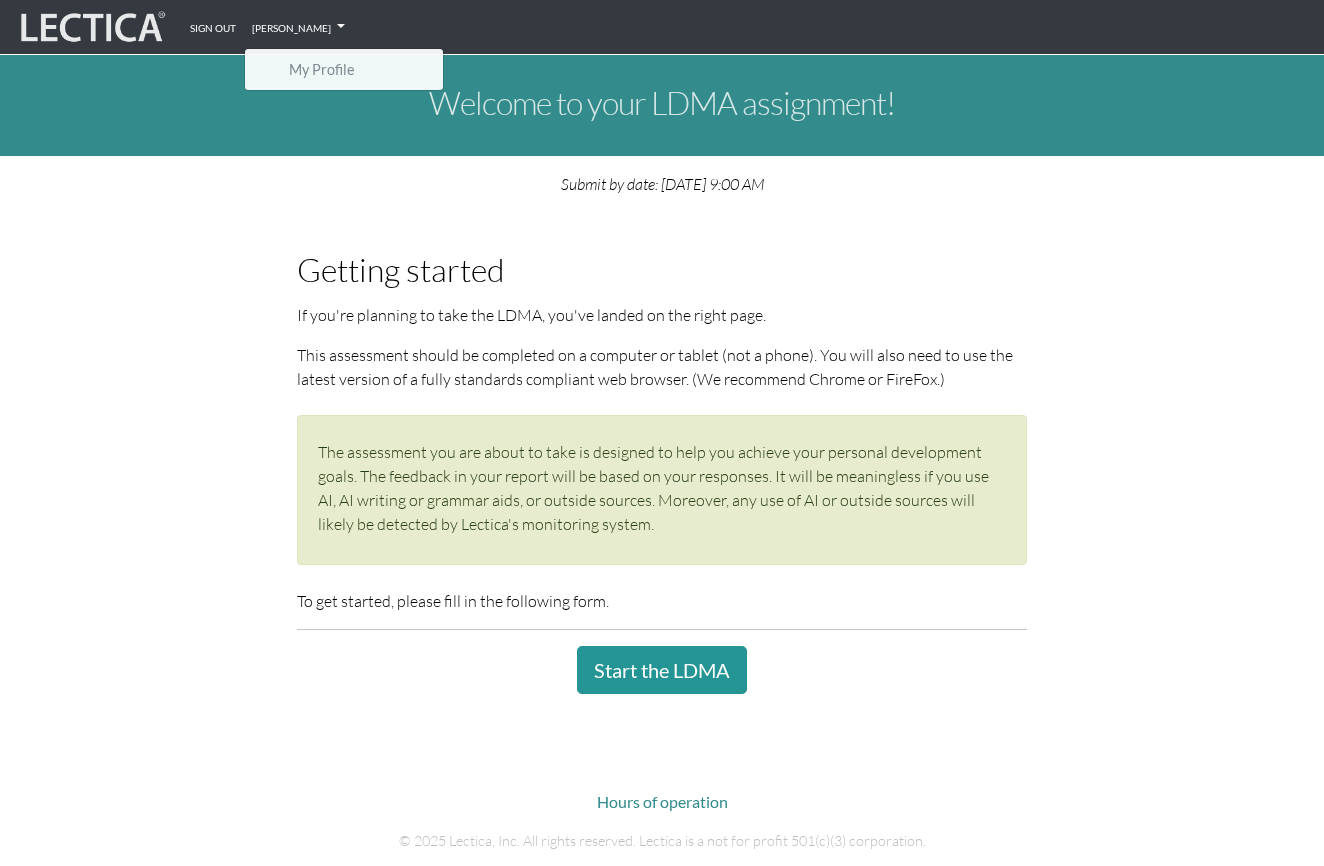 click on "Sign out" at bounding box center [213, 27] 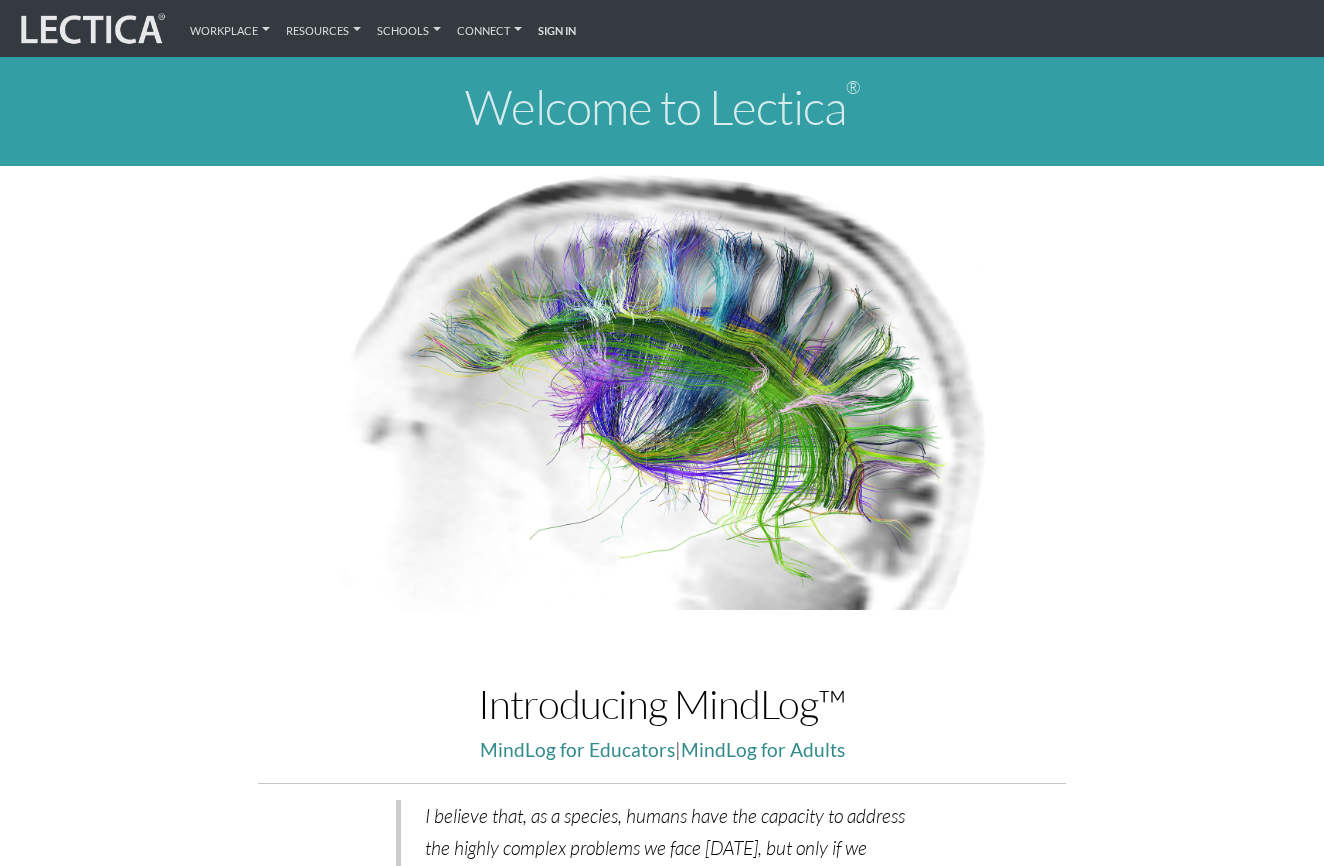 scroll, scrollTop: 0, scrollLeft: 0, axis: both 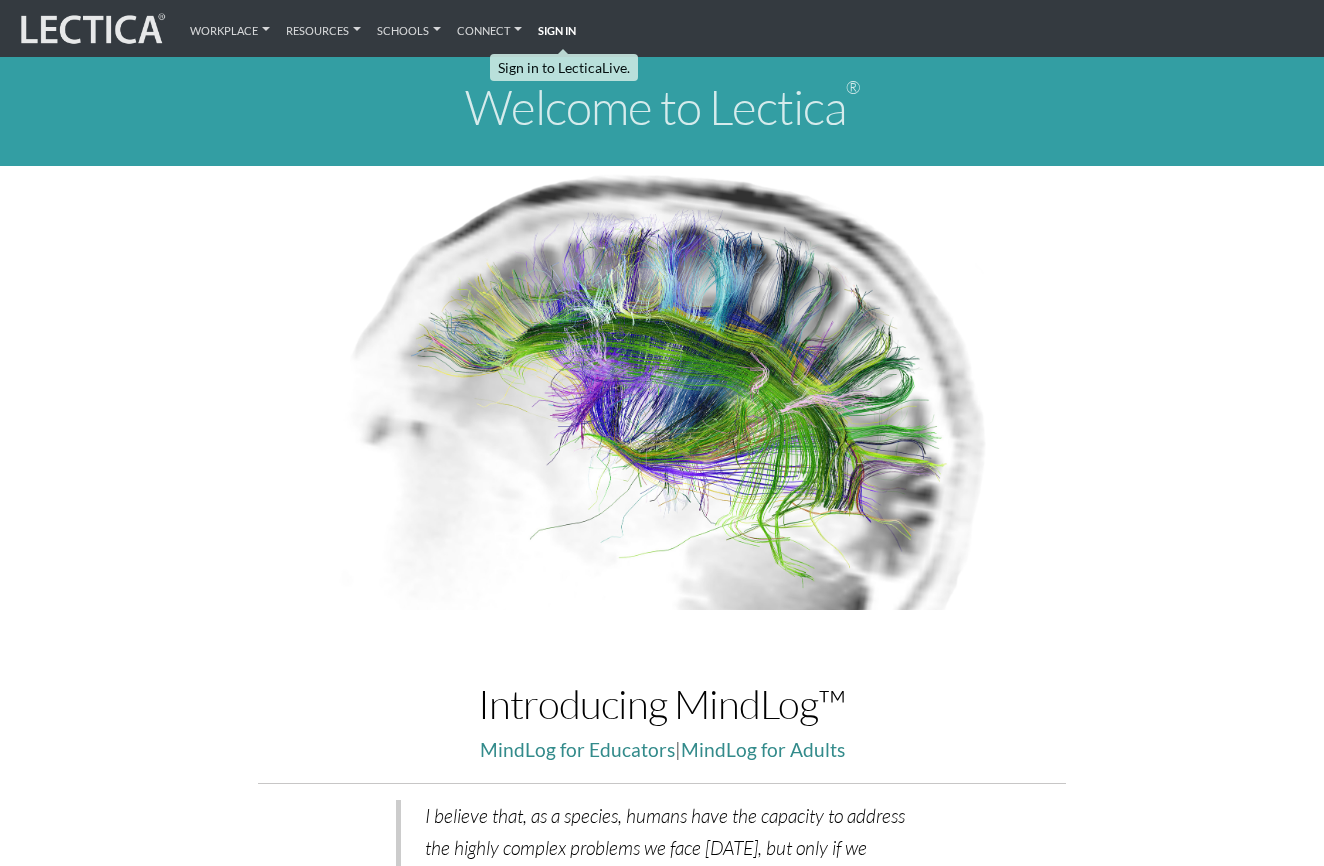 click on "Sign in" at bounding box center (557, 28) 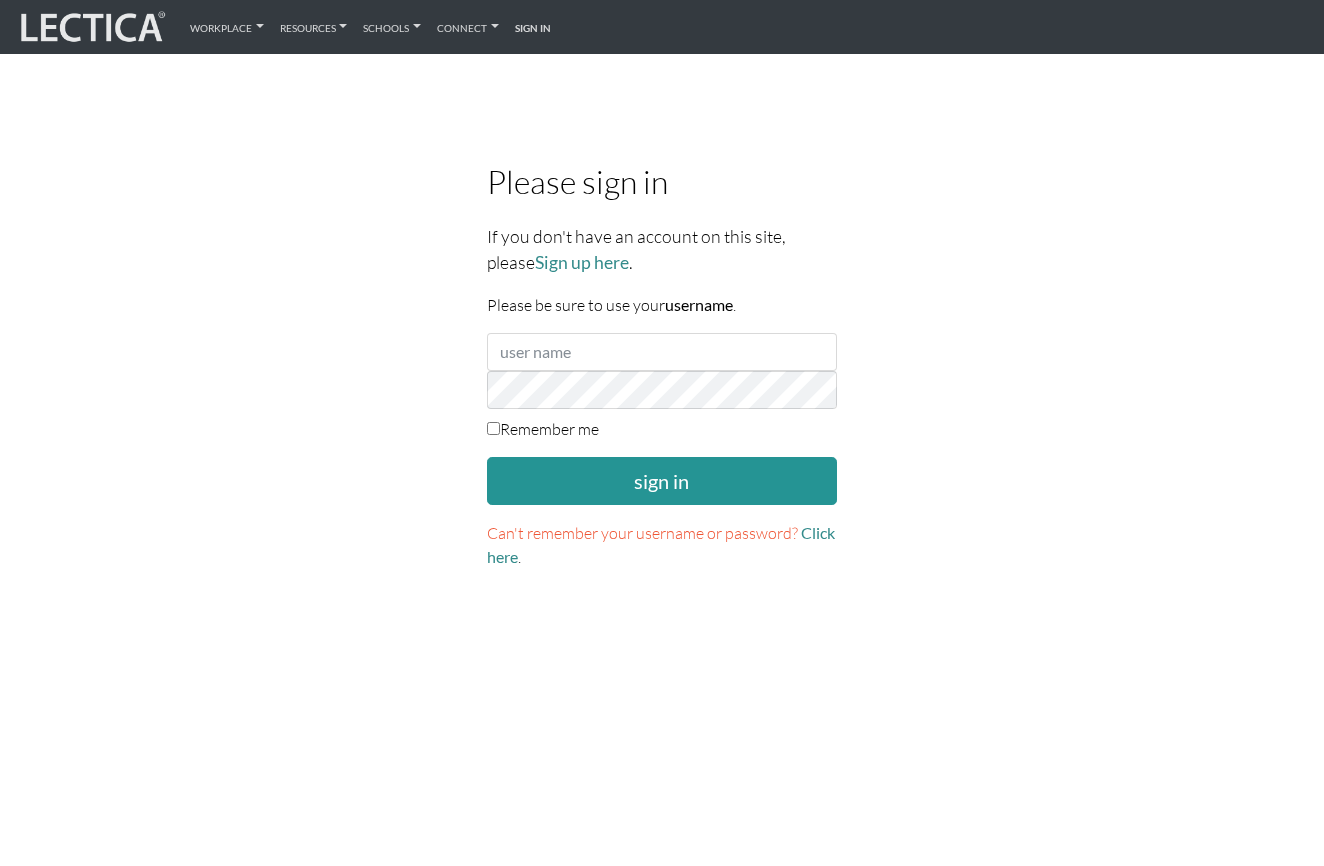 scroll, scrollTop: 0, scrollLeft: 0, axis: both 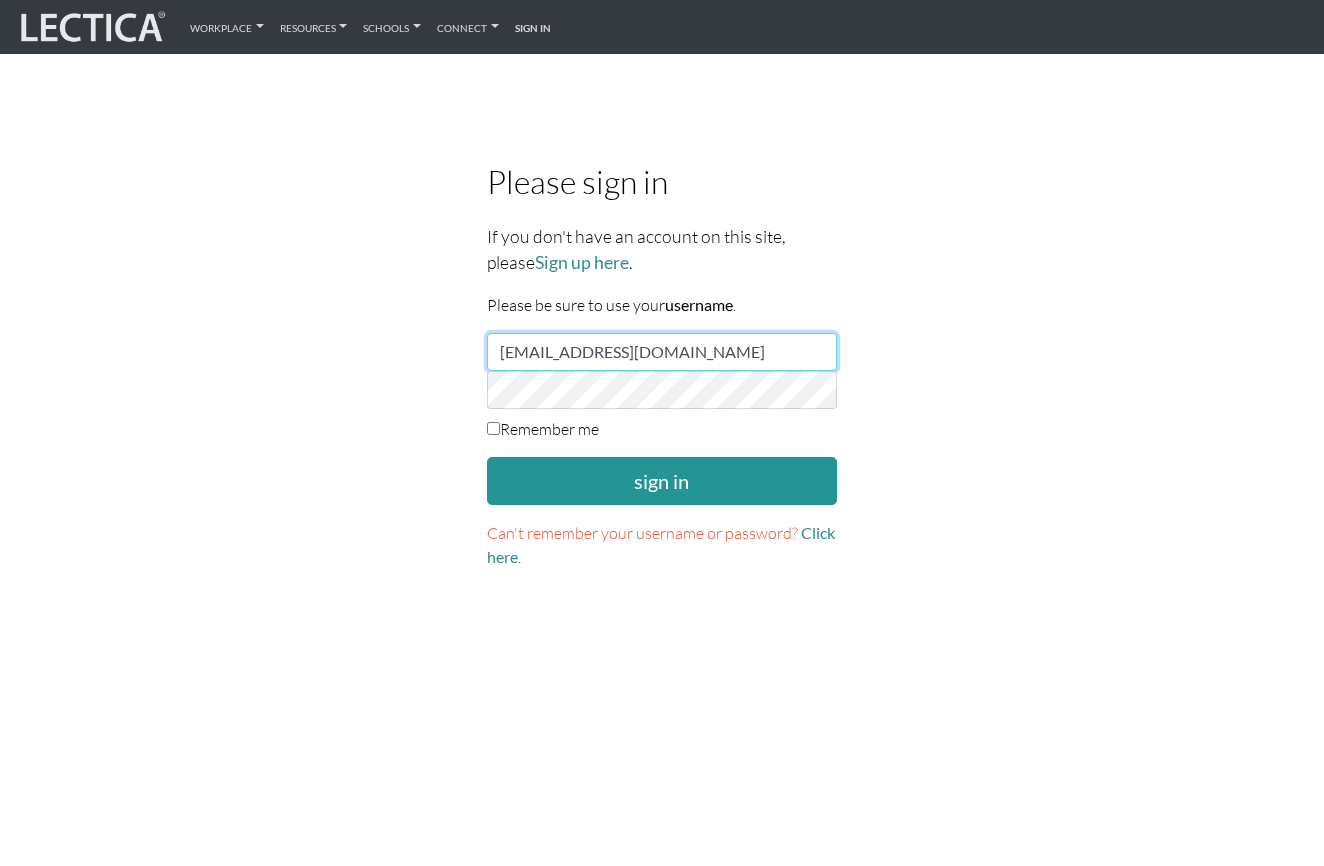 type on "[EMAIL_ADDRESS][DOMAIN_NAME]" 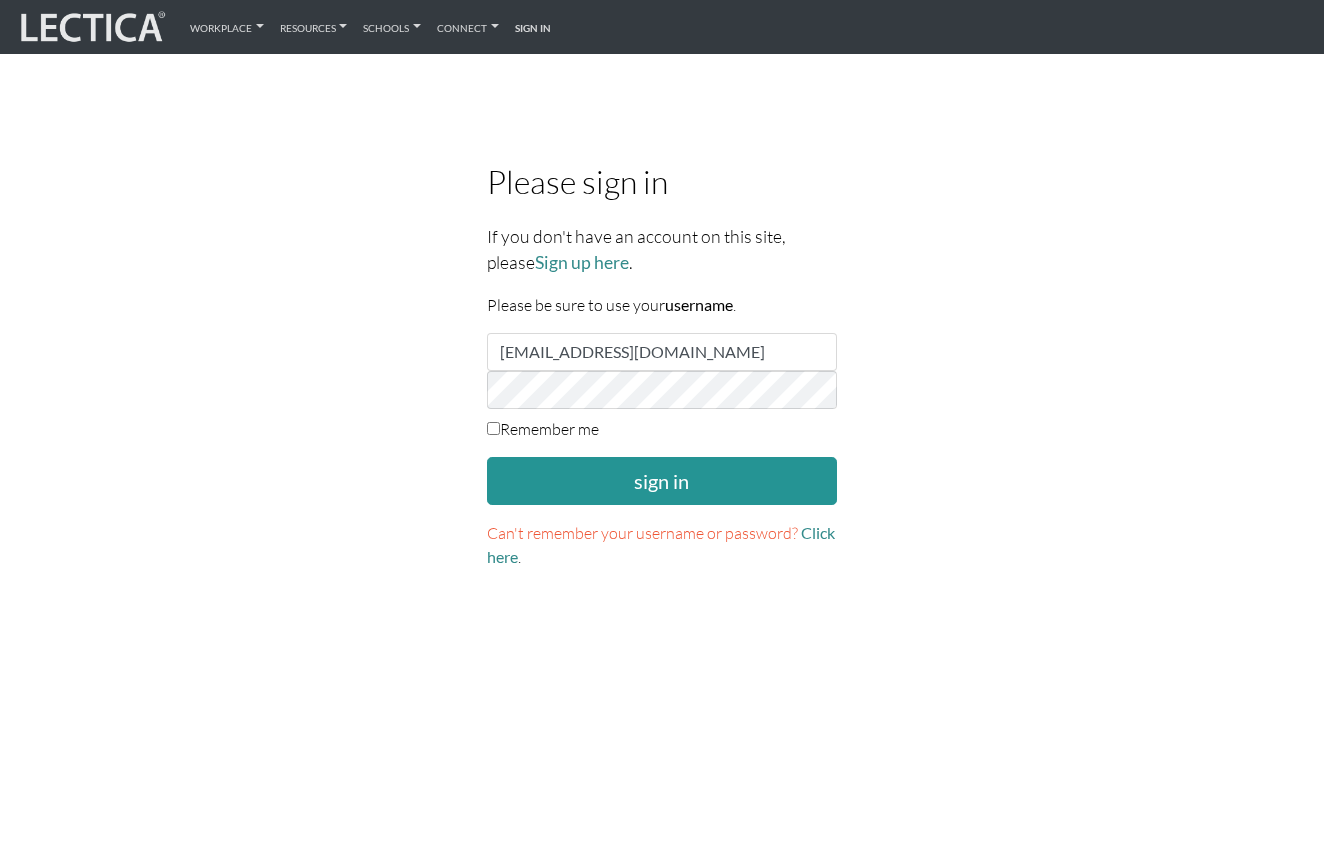 click on "Remember me" at bounding box center [543, 429] 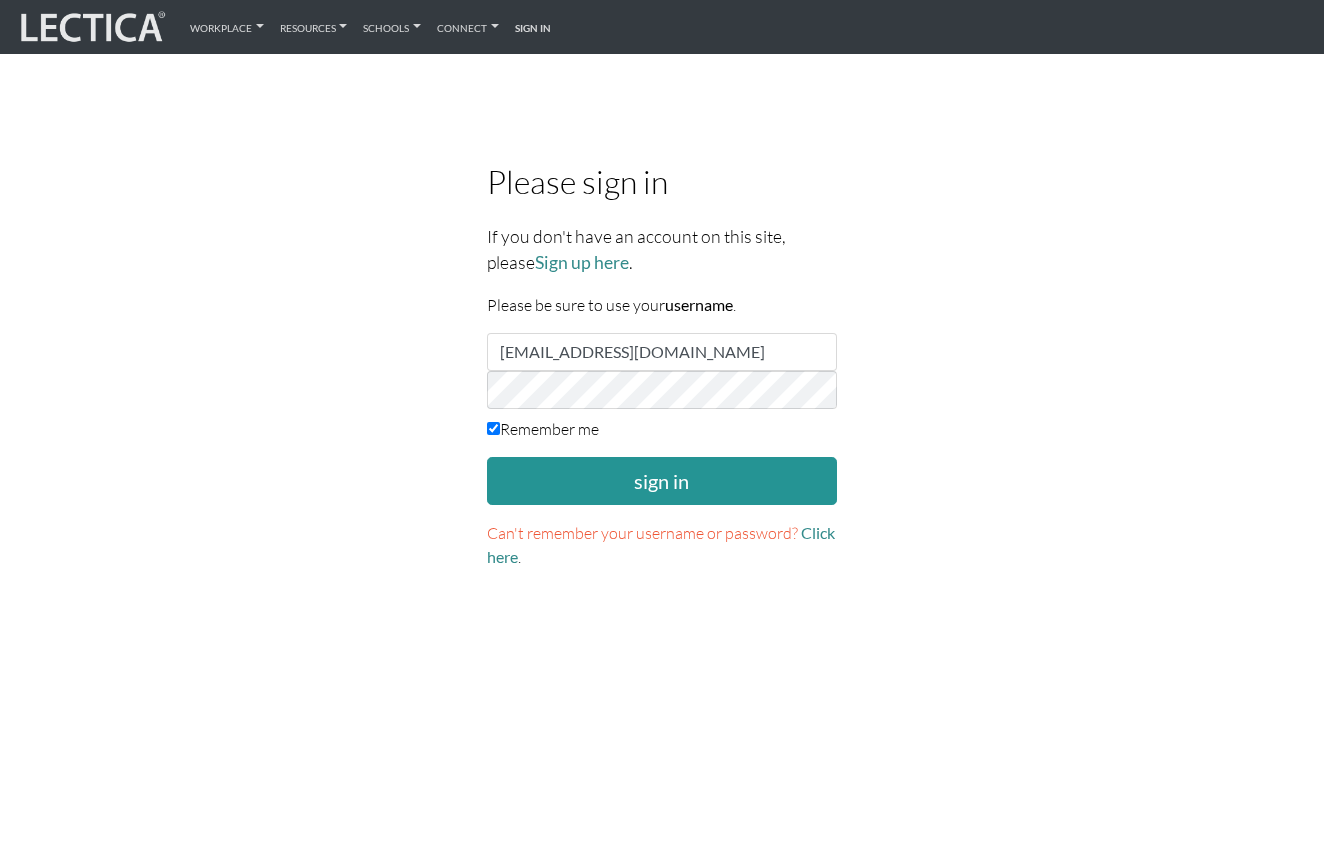 click on "Please sign in
If you don't have an account on this site, please  Sign up here .
Please be sure to use your  username .
Username
[EMAIL_ADDRESS][DOMAIN_NAME]
Password
Remember me
sign in
Can't remember your username or password?
Click here ." at bounding box center [662, 366] 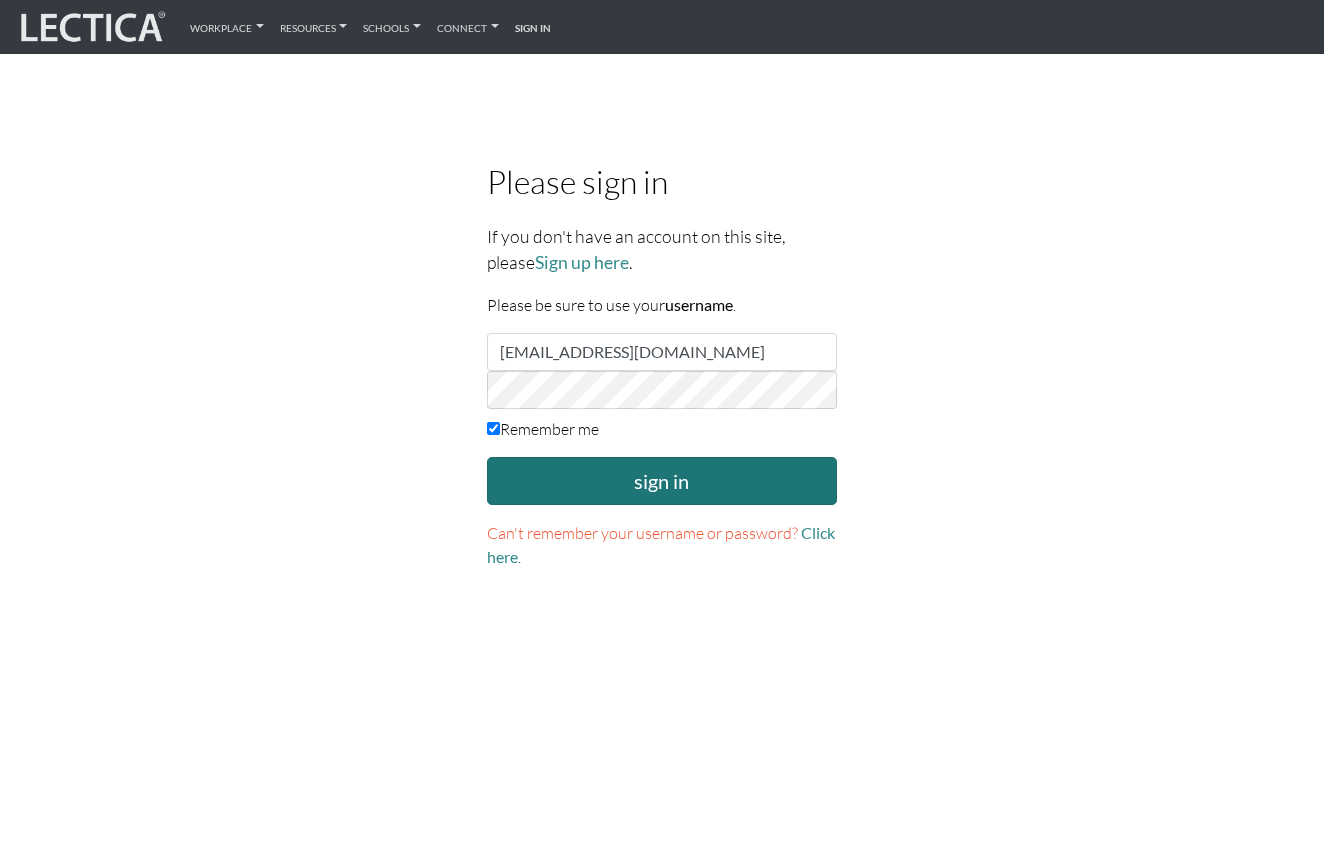 click on "sign in" at bounding box center [662, 481] 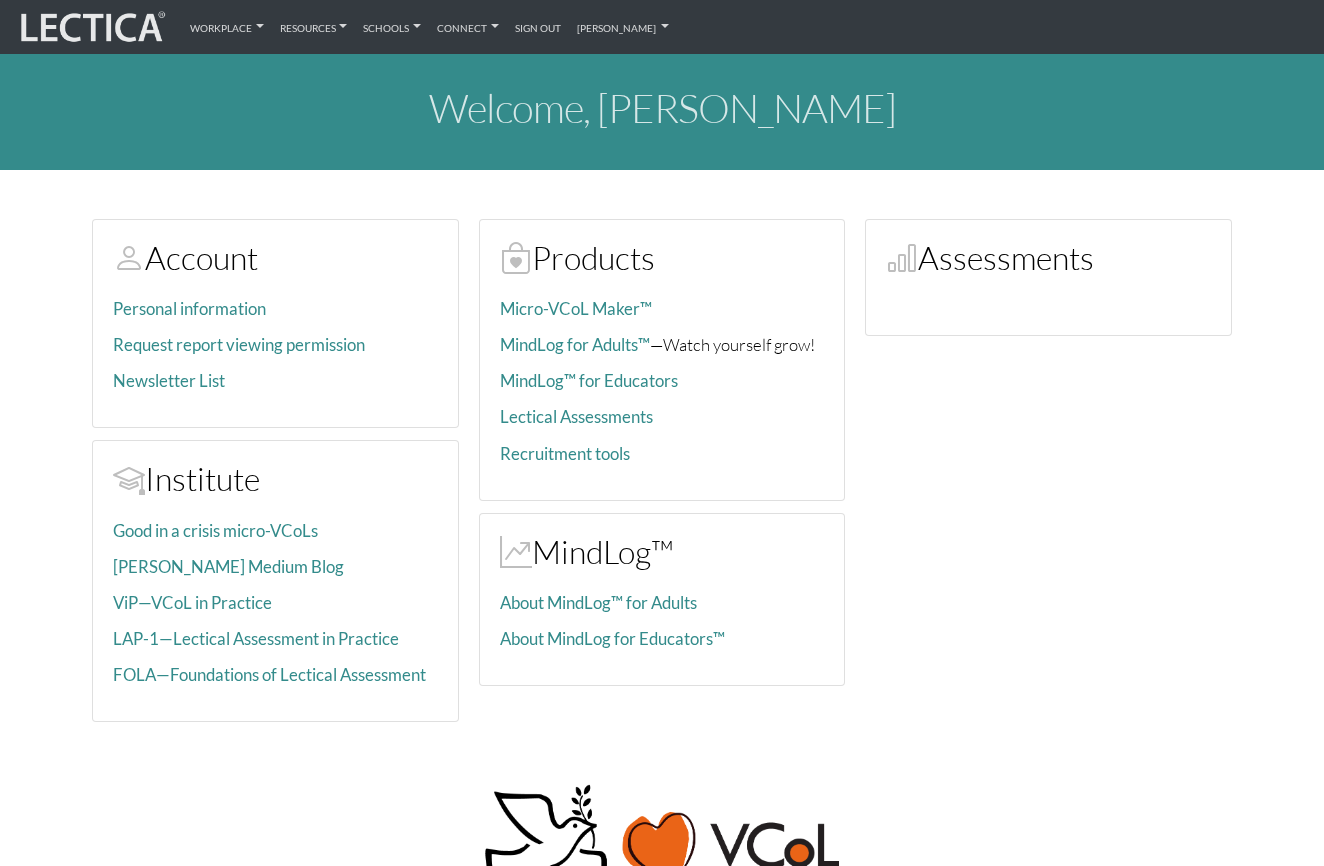 scroll, scrollTop: 0, scrollLeft: 0, axis: both 